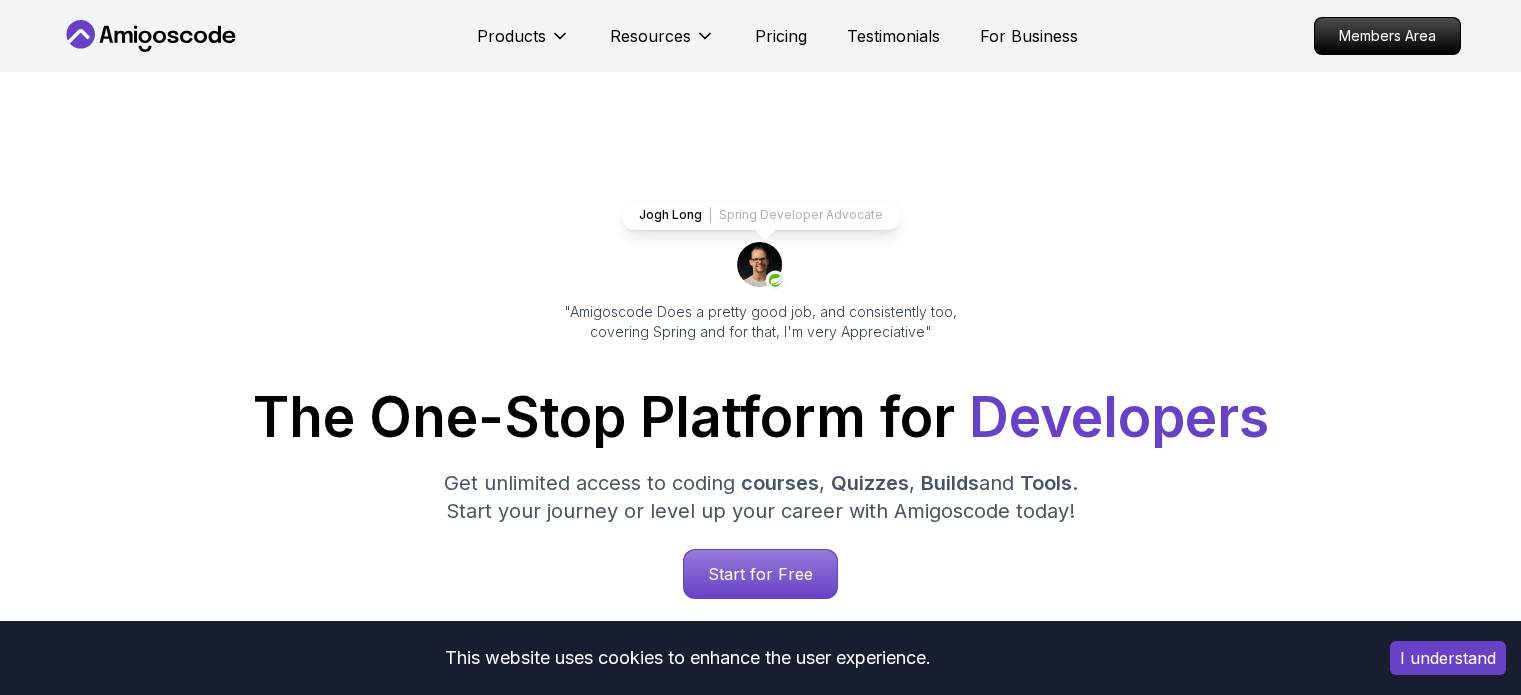 scroll, scrollTop: 0, scrollLeft: 0, axis: both 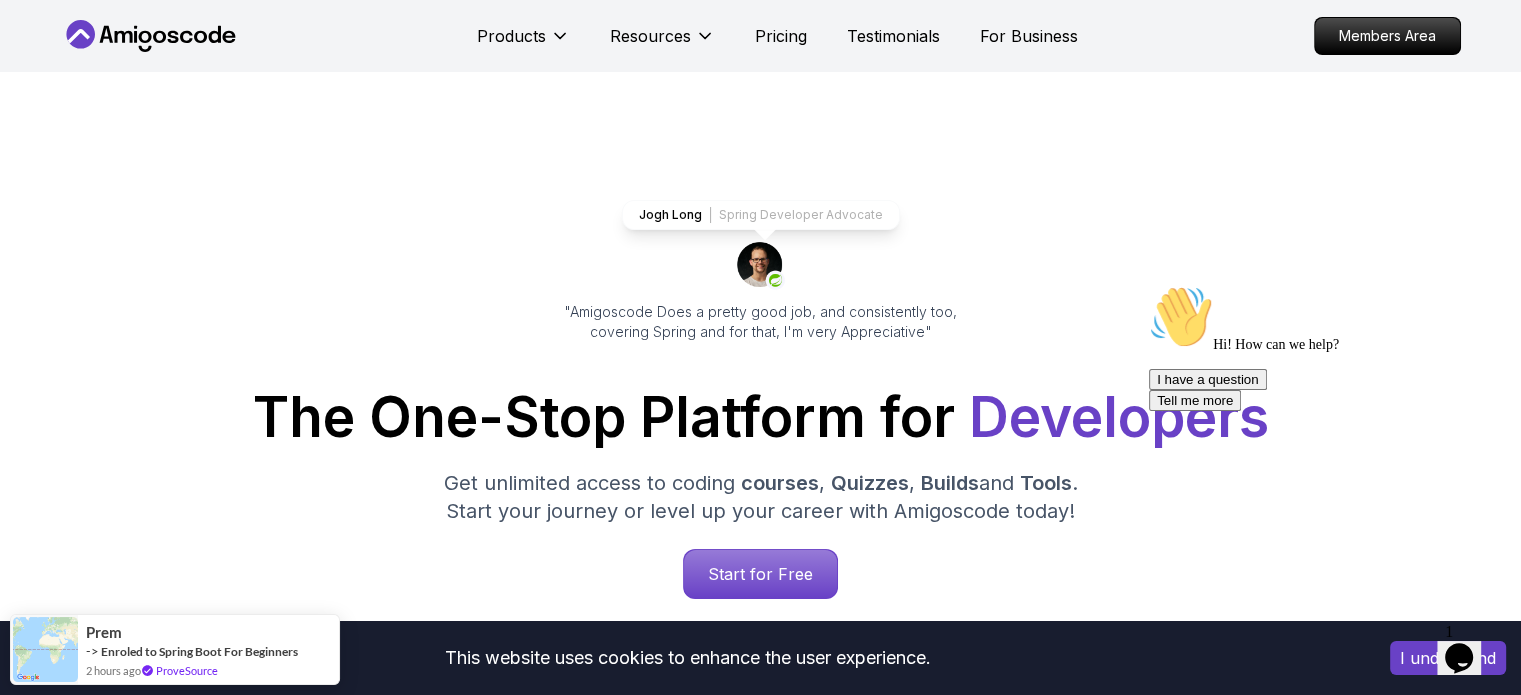 click at bounding box center (1329, 285) 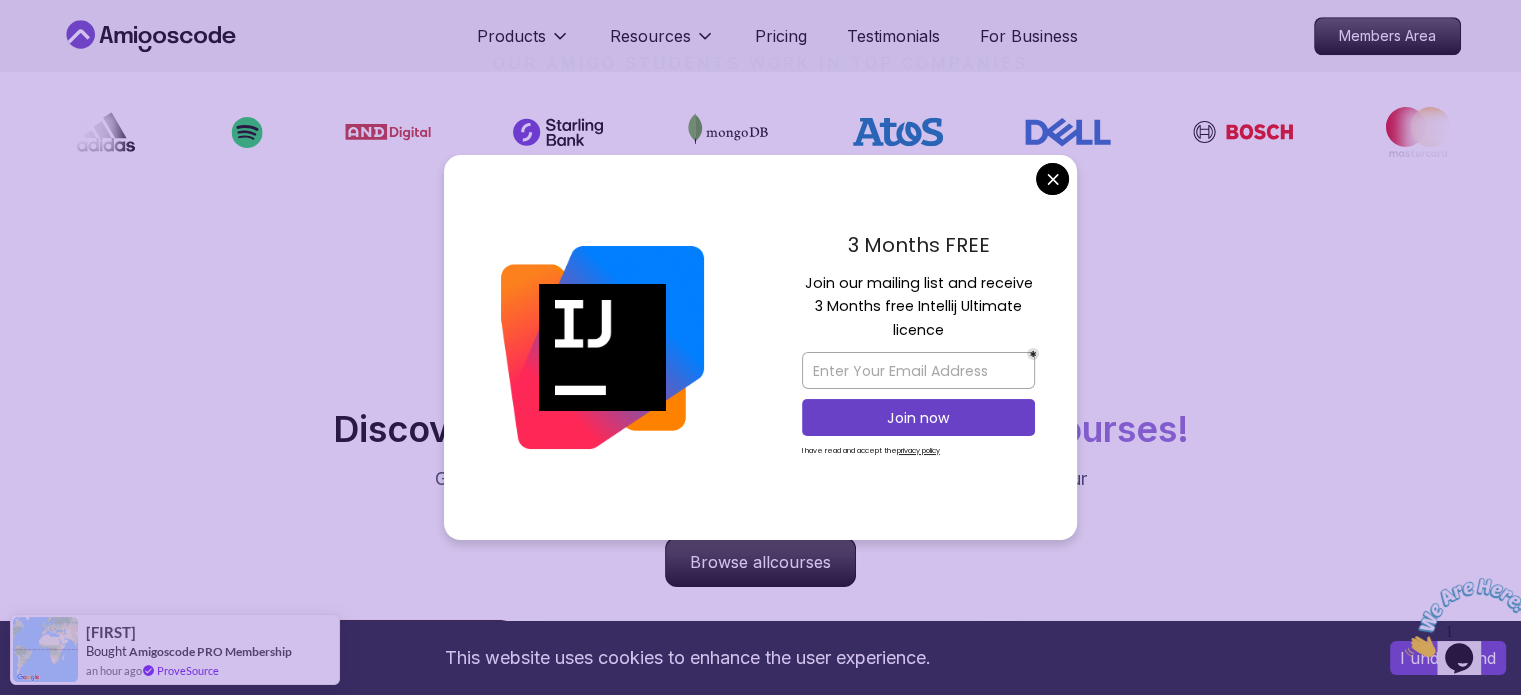 scroll, scrollTop: 1733, scrollLeft: 0, axis: vertical 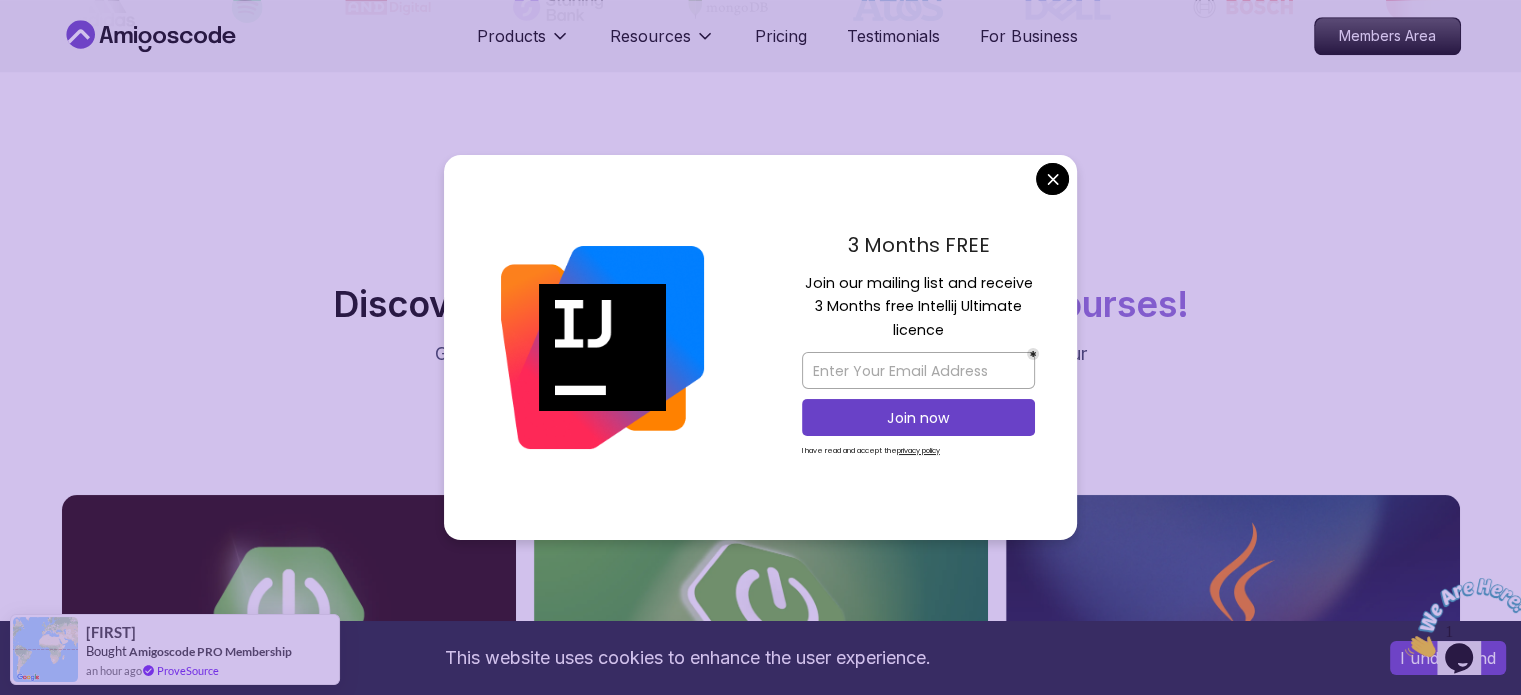 click on "This website uses cookies to enhance the user experience. I understand Products Resources Pricing Testimonials For Business Members Area Products Resources Pricing Testimonials For Business Members Area Jogh Long Spring Developer Advocate "Amigoscode Does a pretty good job, and consistently too, covering Spring and for that, I'm very Appreciative" The One-Stop Platform for   Developers Get unlimited access to coding   courses ,   Quizzes ,   Builds  and   Tools . Start your journey or level up your career with Amigoscode today! Start for Free https://amigoscode.com/dashboard OUR AMIGO STUDENTS WORK IN TOP COMPANIES Courses Builds Discover Amigoscode's Latest   Premium Courses! Get unlimited access to coding   courses ,   Quizzes ,   Builds  and   Tools . Start your journey or level up your career with Amigoscode today! Browse all  courses Advanced Spring Boot Pro Dive deep into Spring Boot with our advanced course, designed to take your skills from intermediate to expert level. NEW Spring Boot for Beginners" at bounding box center [760, 4127] 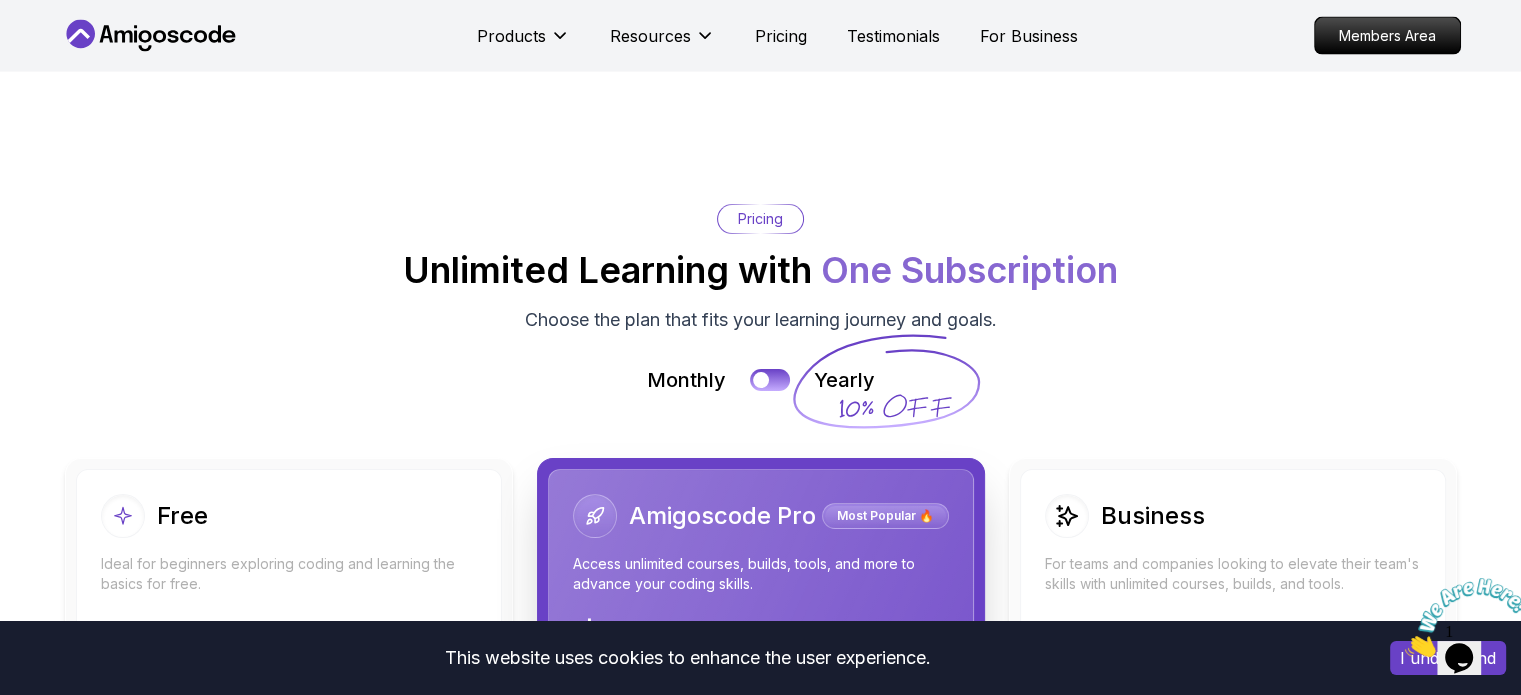 scroll, scrollTop: 4400, scrollLeft: 0, axis: vertical 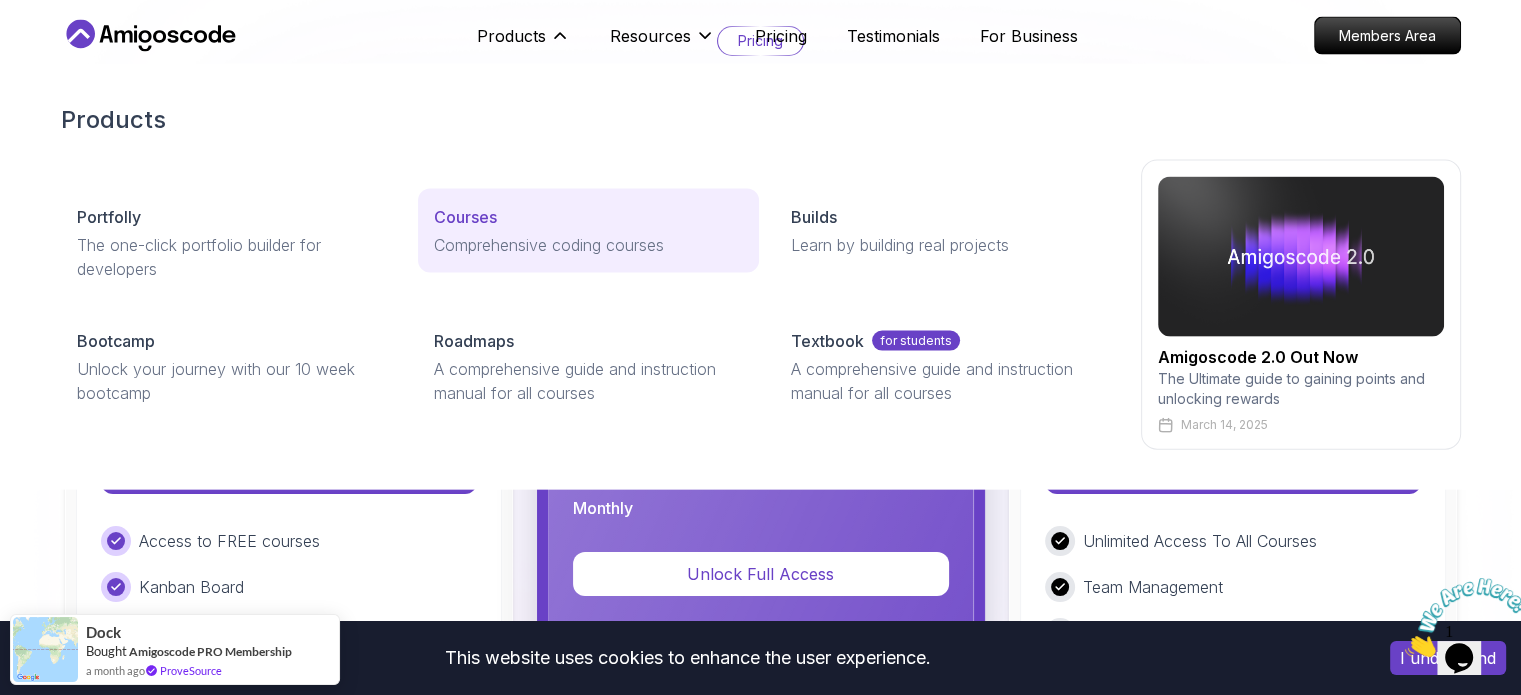 click on "Courses" at bounding box center (465, 217) 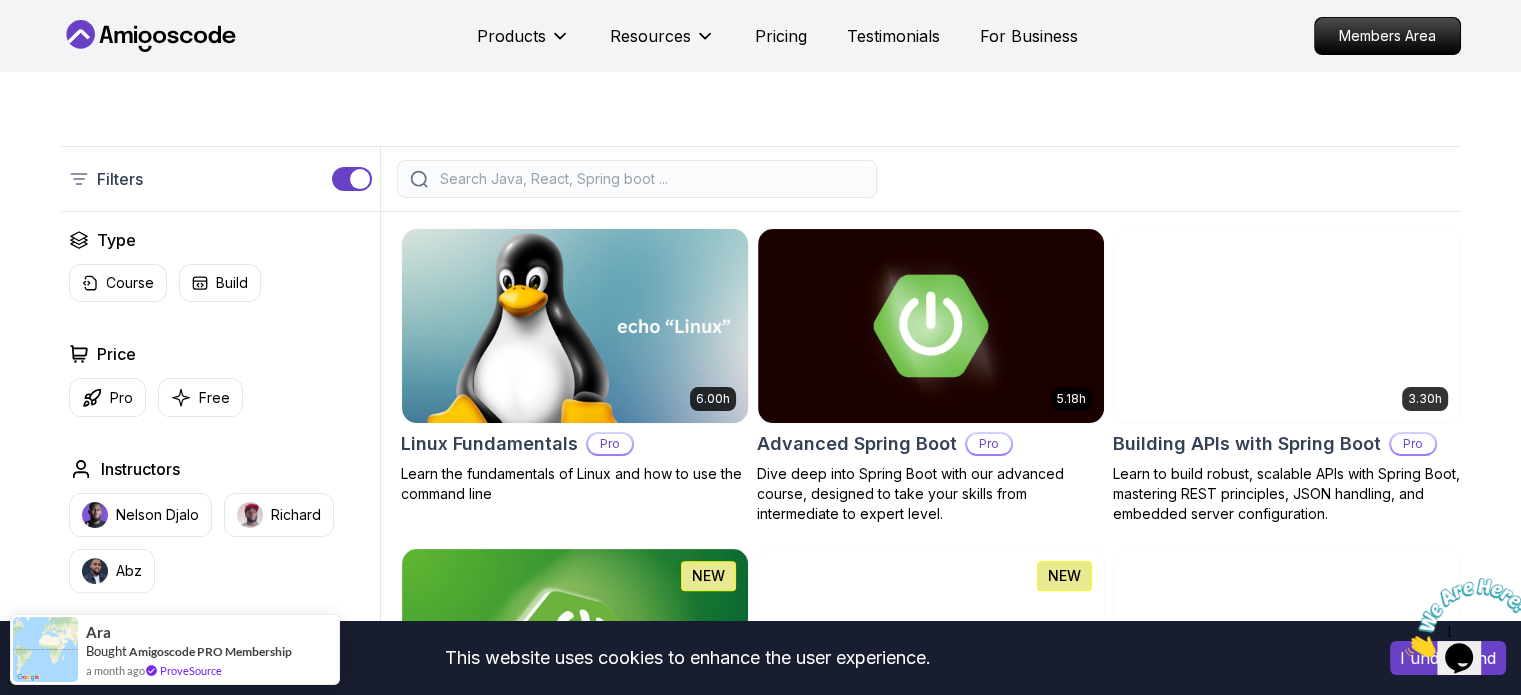 scroll, scrollTop: 533, scrollLeft: 0, axis: vertical 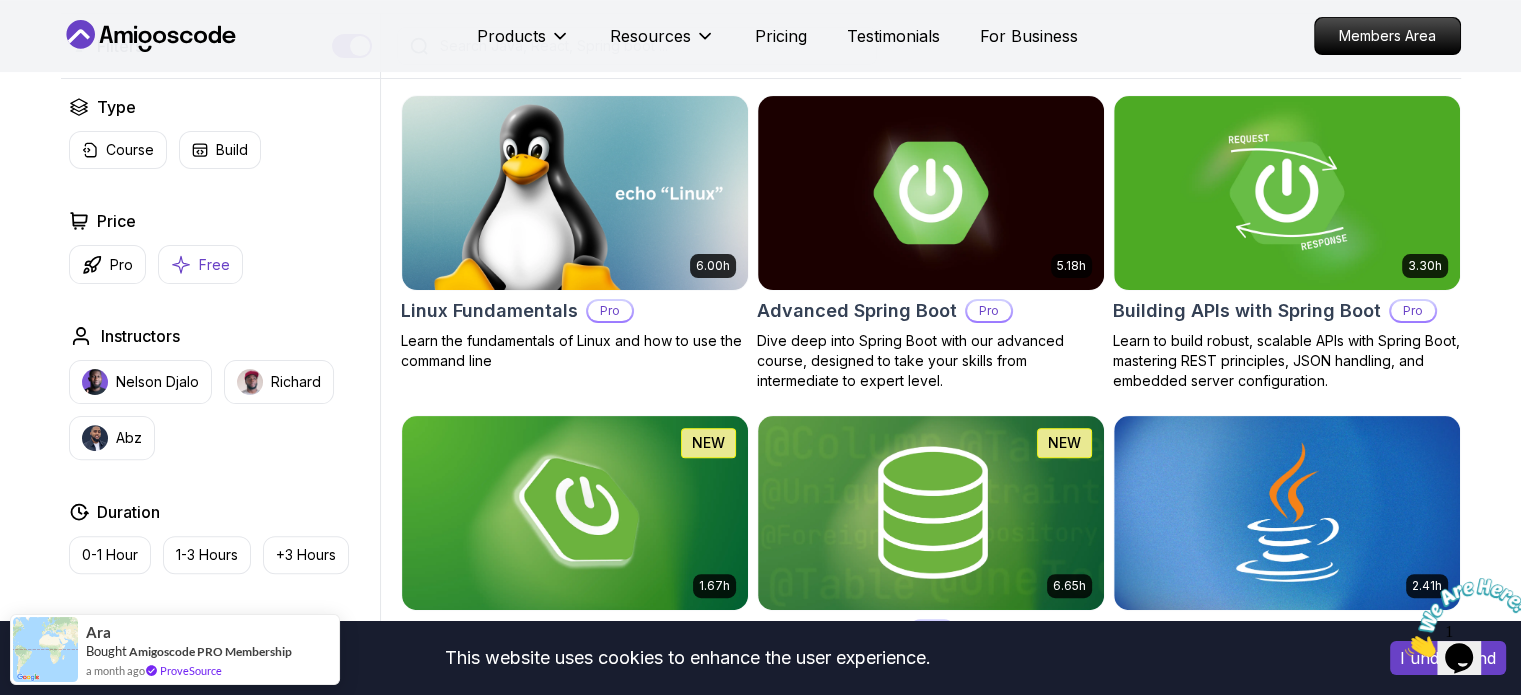 click 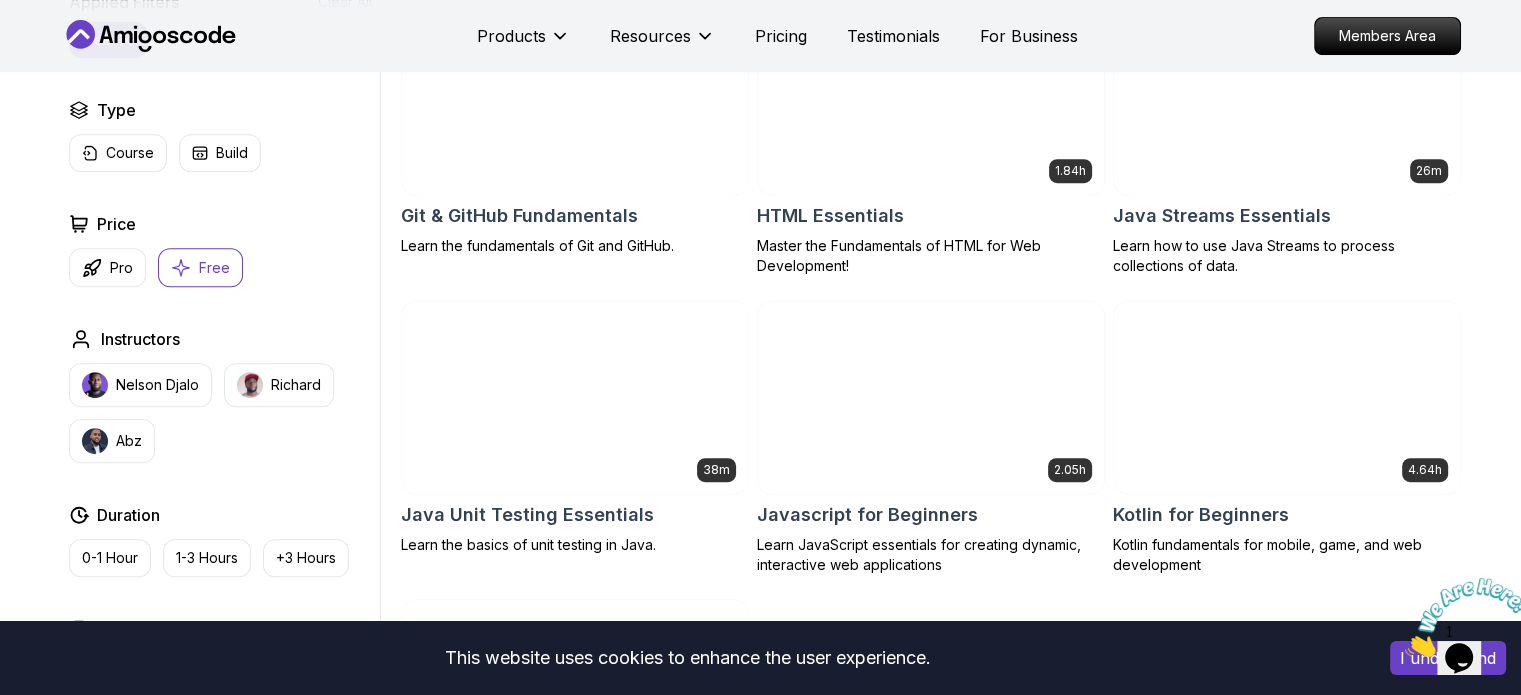 scroll, scrollTop: 933, scrollLeft: 0, axis: vertical 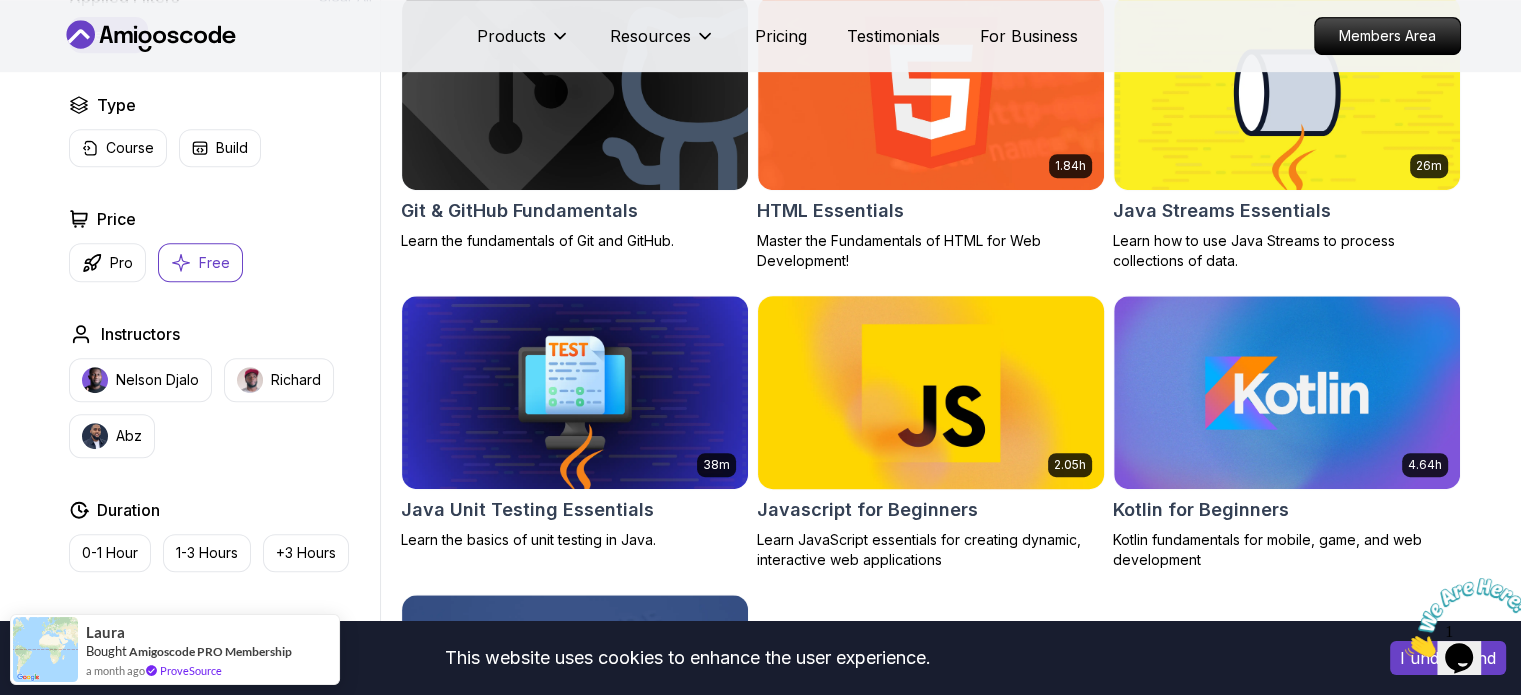 click at bounding box center (930, 392) 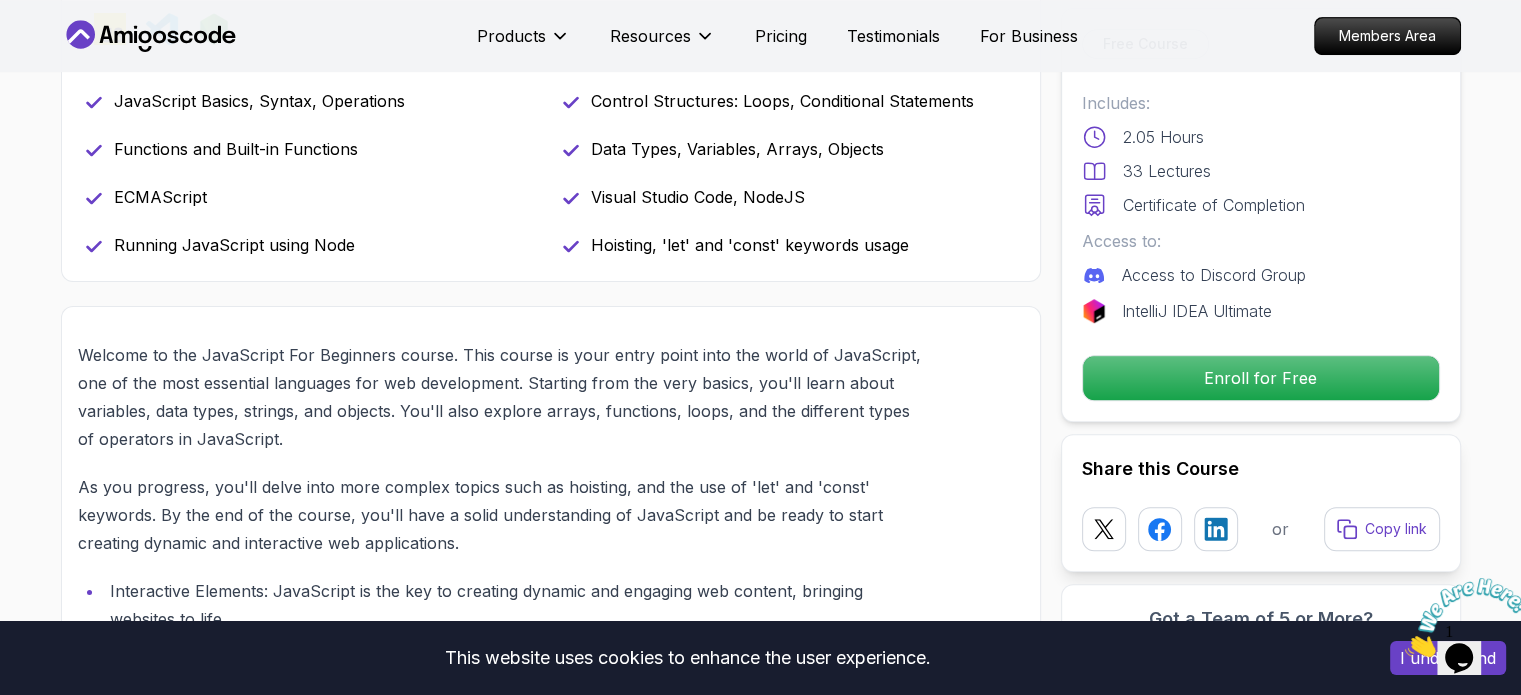 scroll, scrollTop: 0, scrollLeft: 0, axis: both 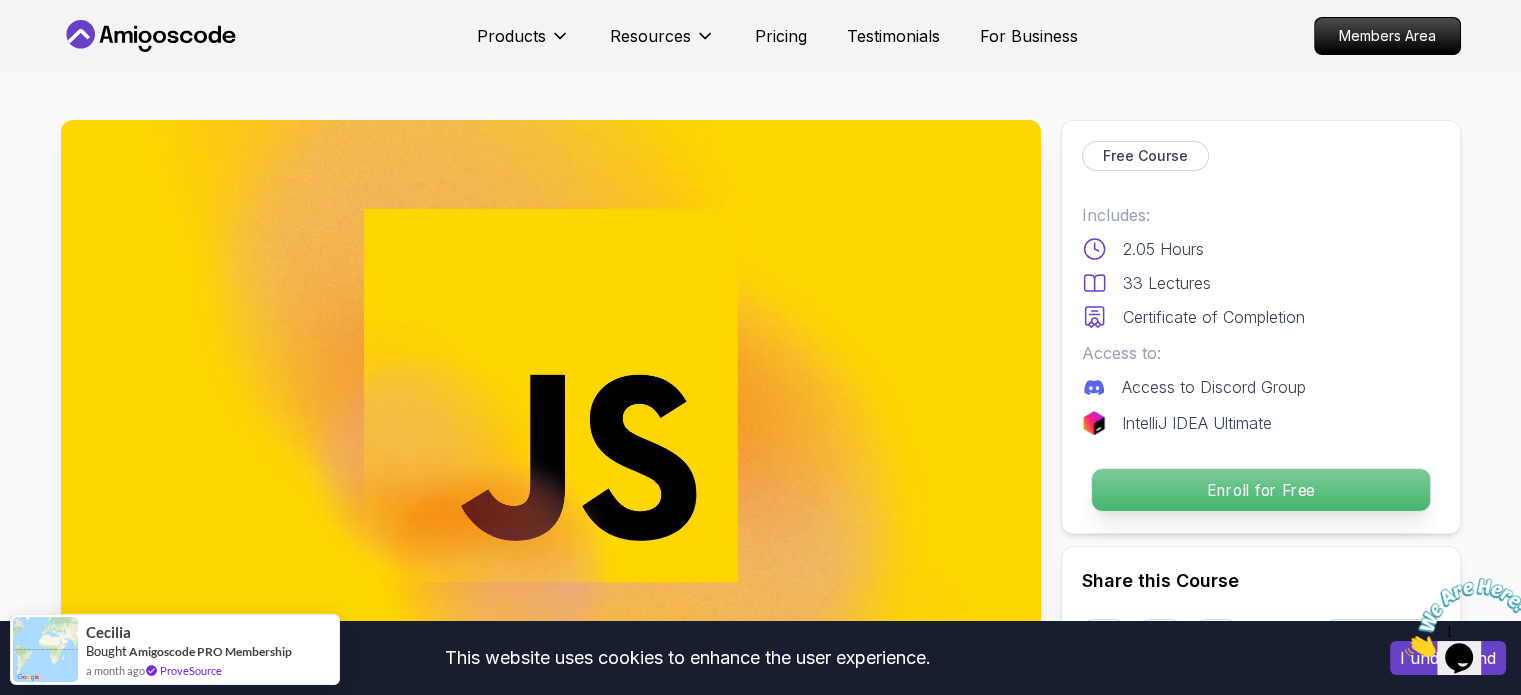 click on "Enroll for Free" at bounding box center [1260, 490] 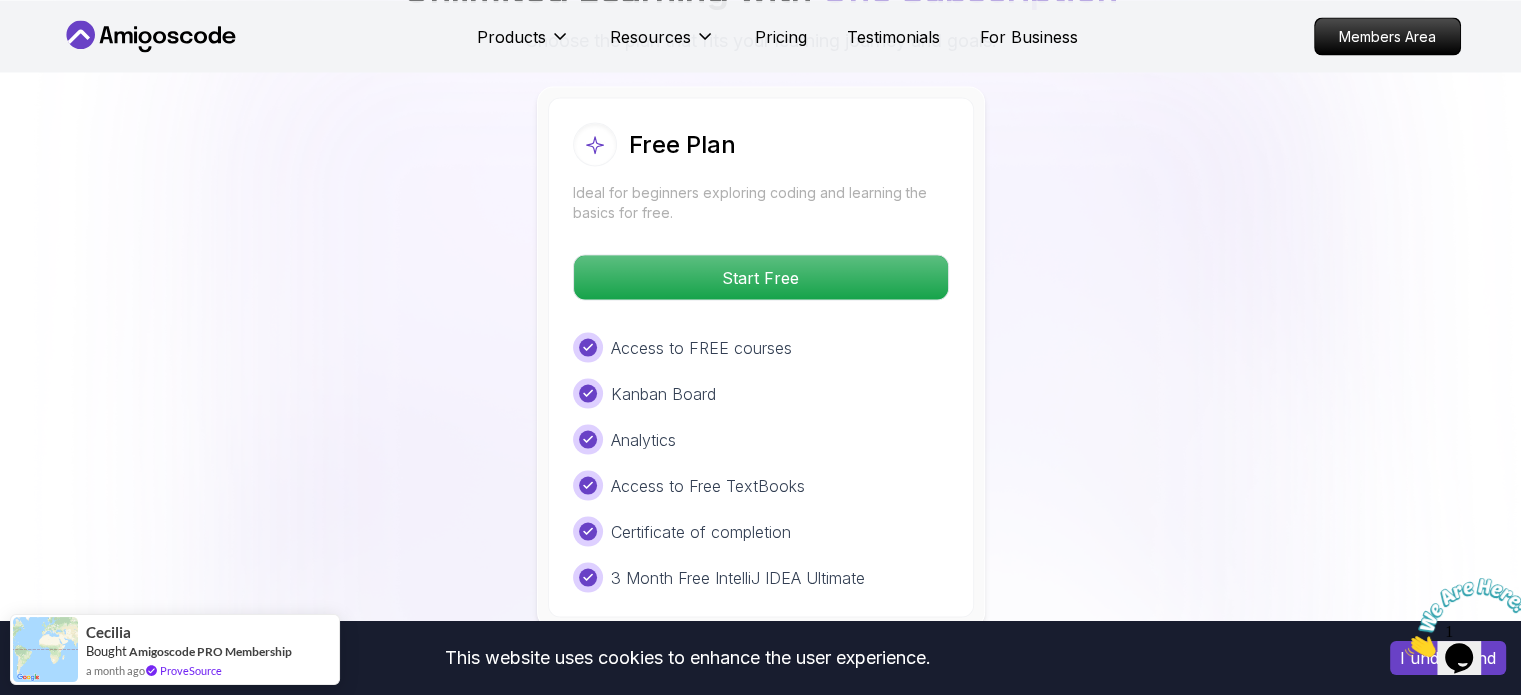 scroll, scrollTop: 3721, scrollLeft: 0, axis: vertical 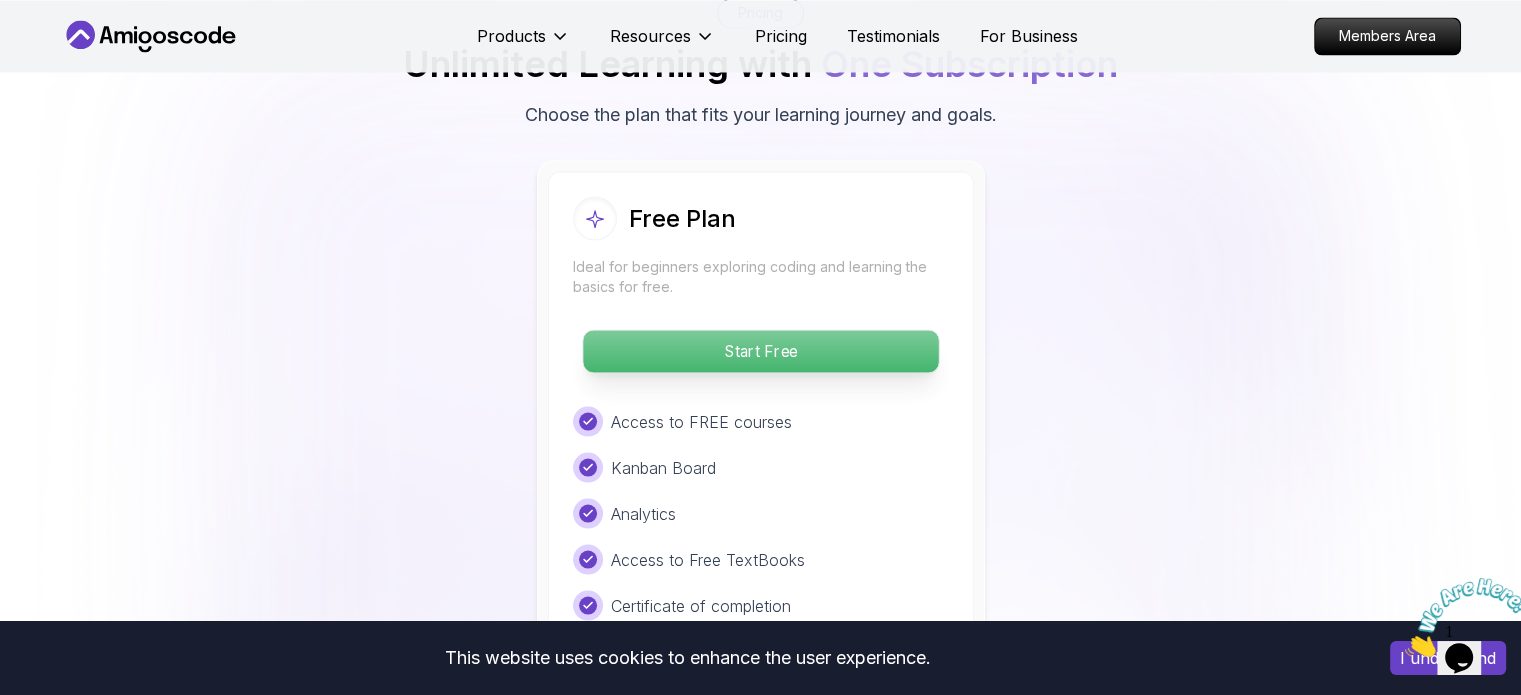 click on "Start Free" at bounding box center (760, 351) 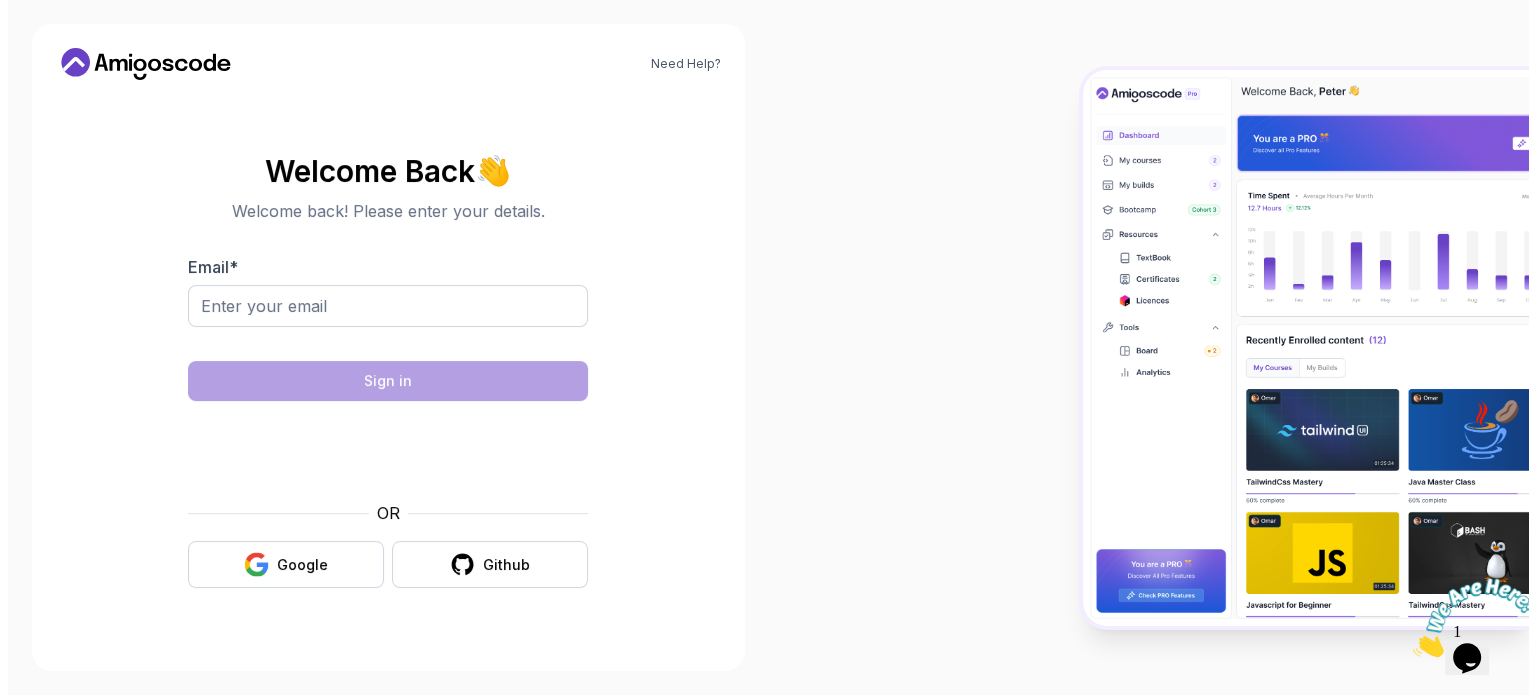 scroll, scrollTop: 0, scrollLeft: 0, axis: both 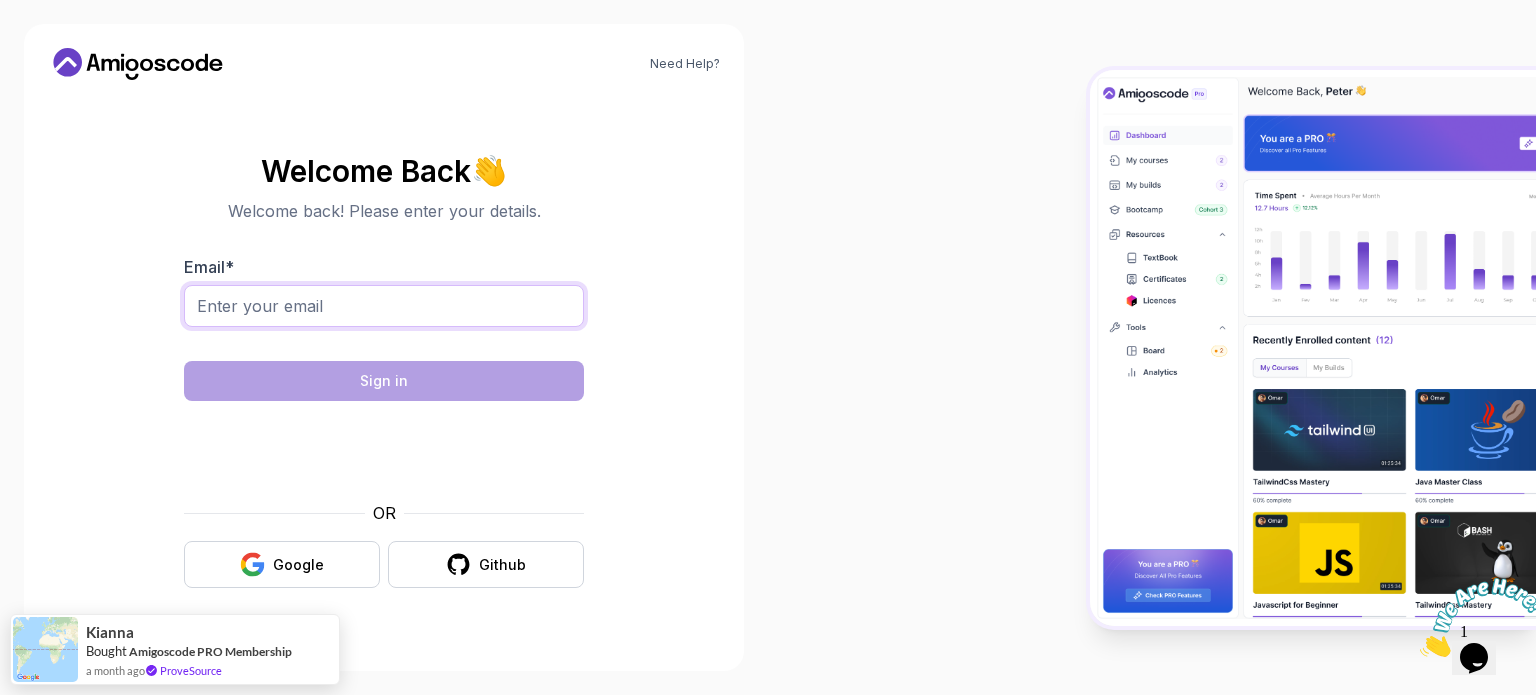 click on "Email *" at bounding box center (384, 306) 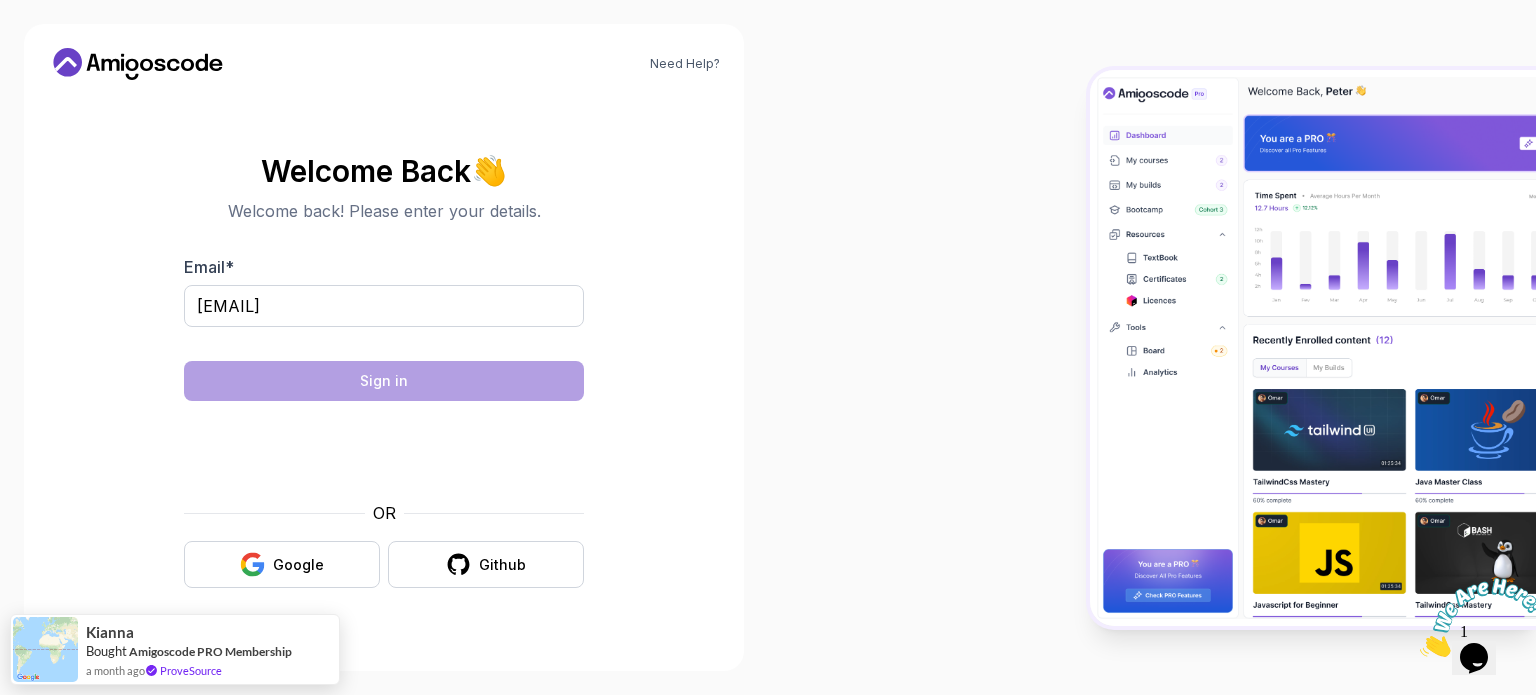 click on "Welcome Back 👋 Welcome back! Please enter your details. Email * [EMAIL] Sign in OR Google Github" at bounding box center (384, 371) 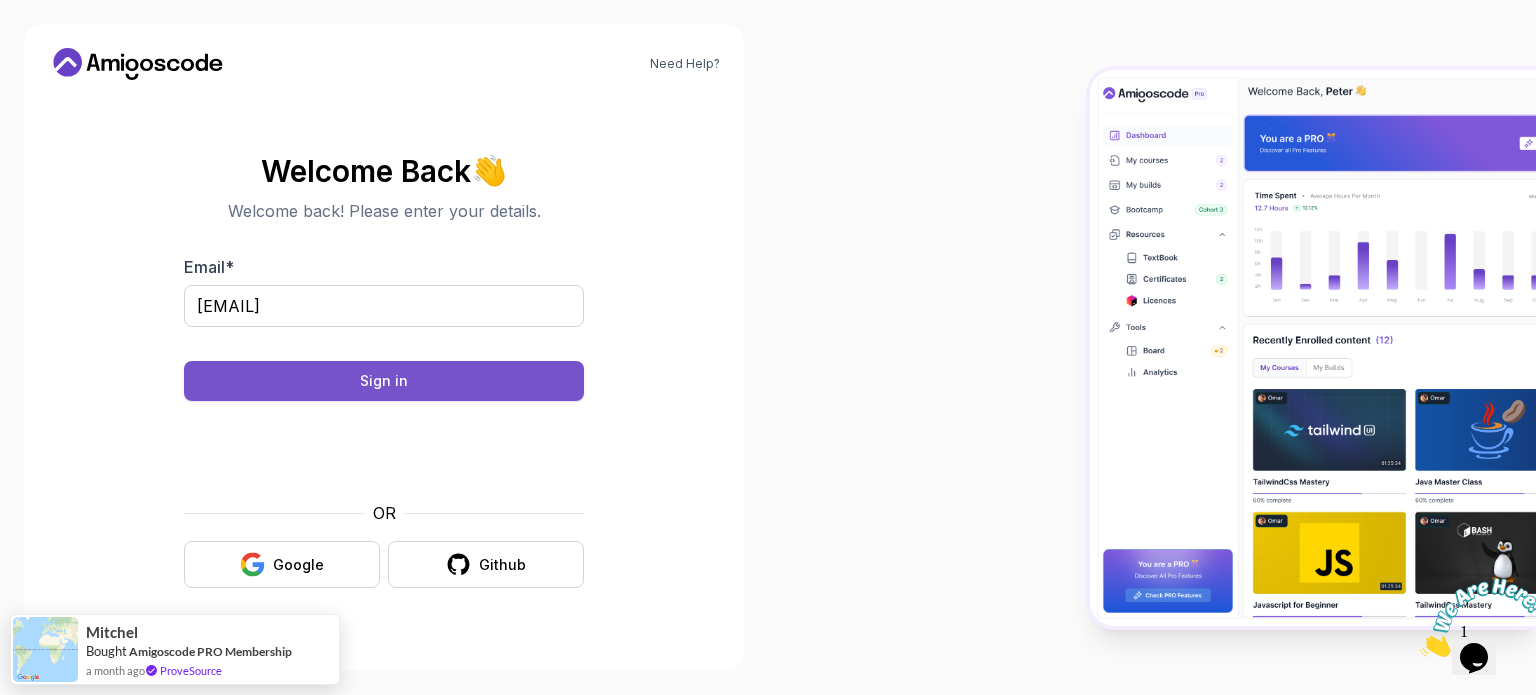 click on "Sign in" at bounding box center [384, 381] 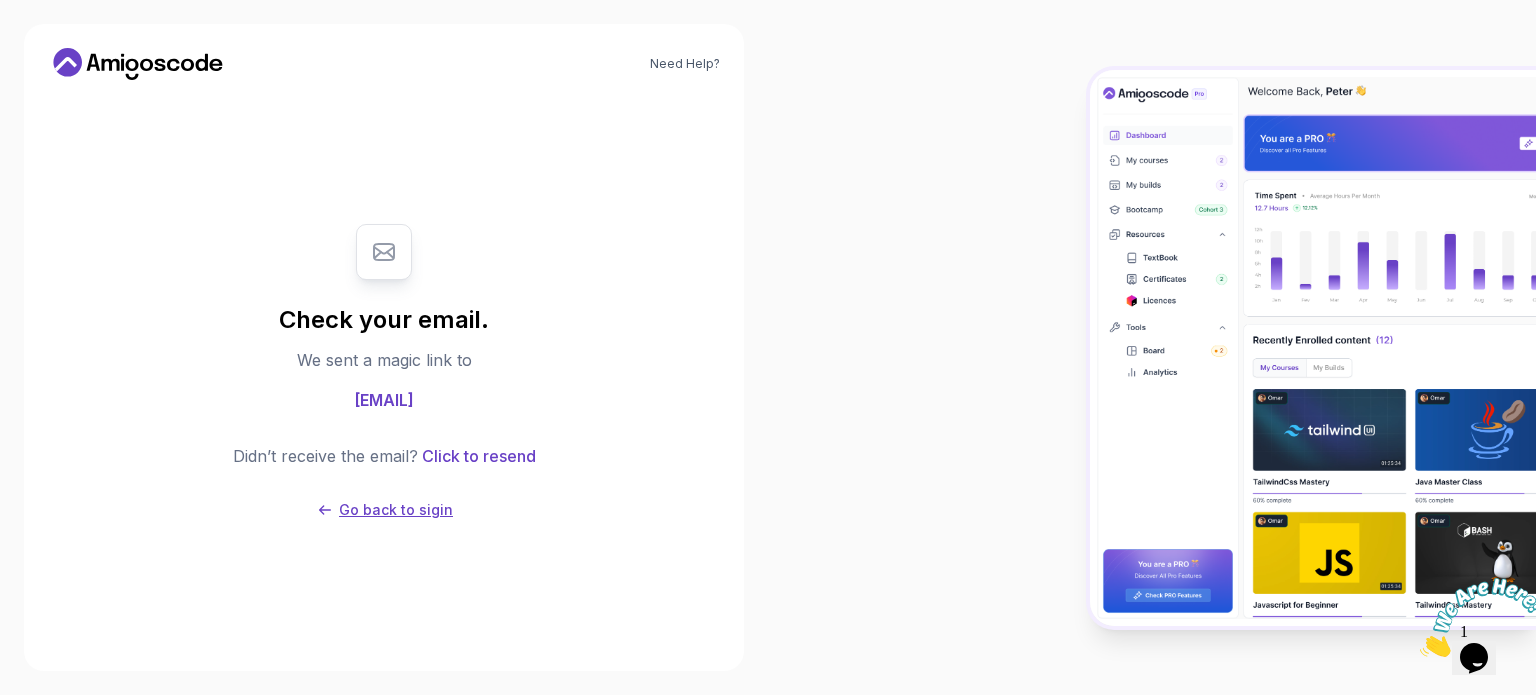 click on "Go back to sigin" at bounding box center (396, 510) 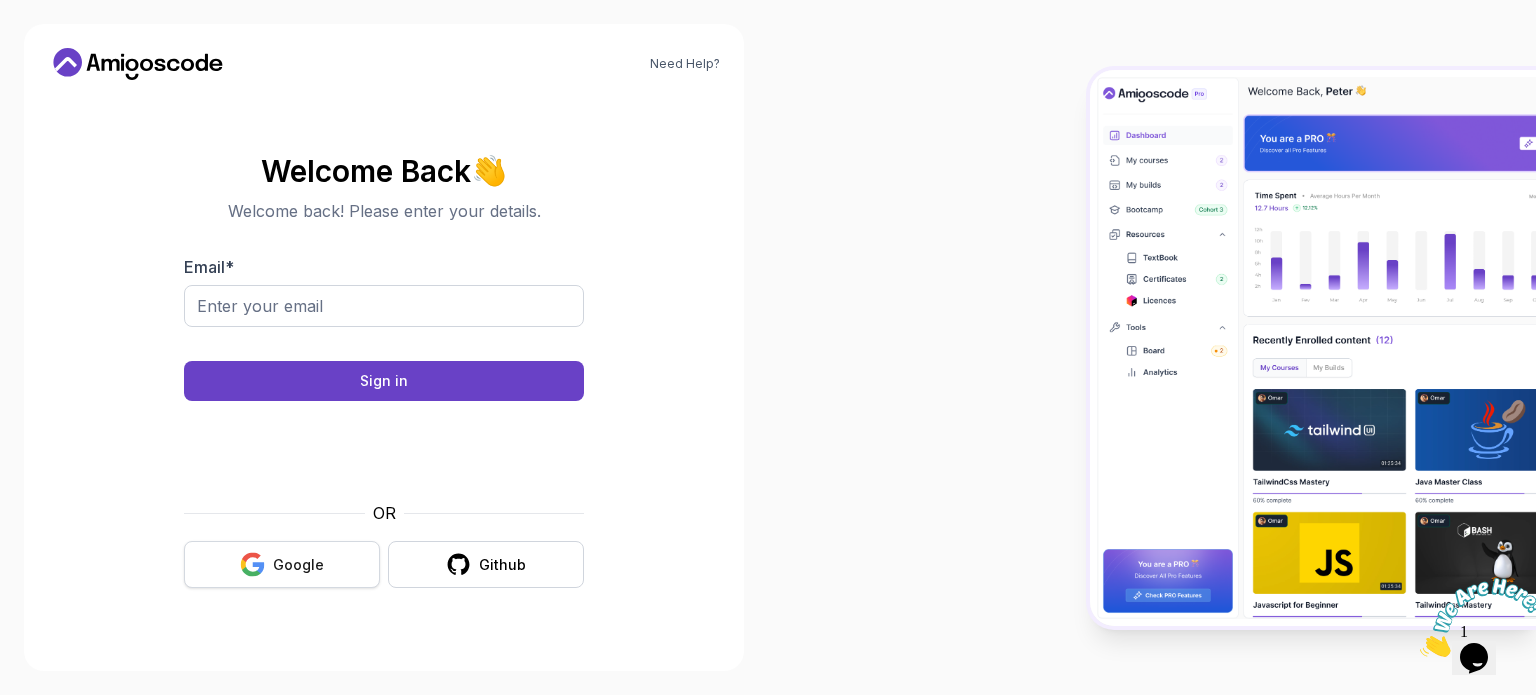 click on "Google" at bounding box center [282, 564] 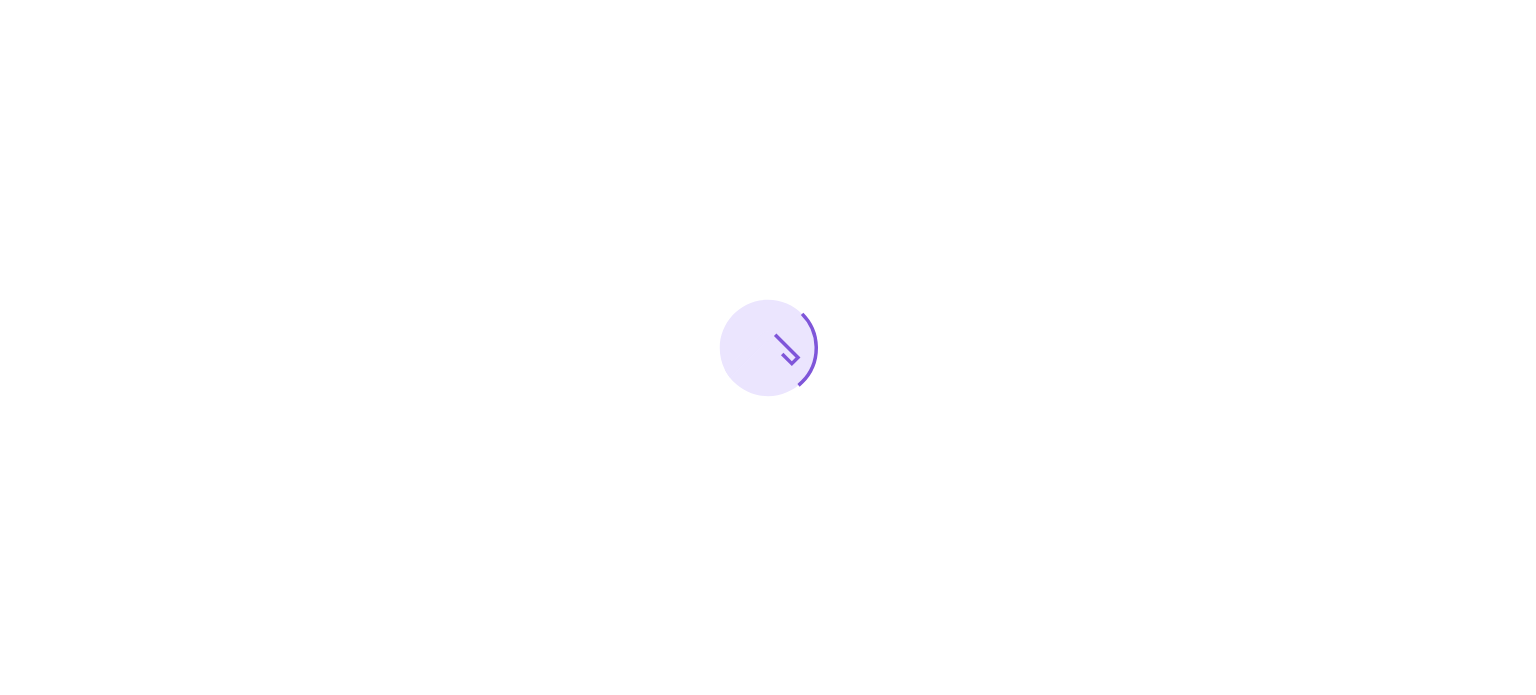 scroll, scrollTop: 0, scrollLeft: 0, axis: both 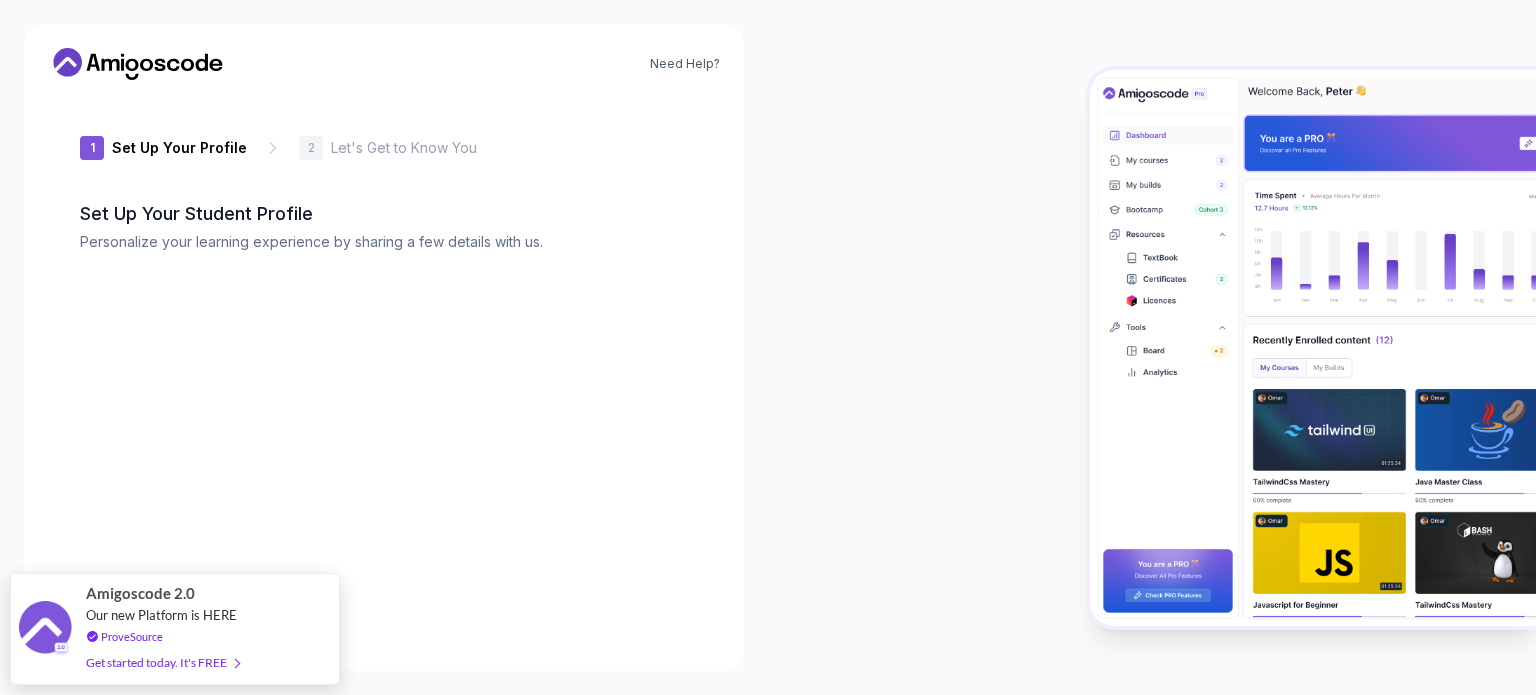 type on "gentlejackal85db3" 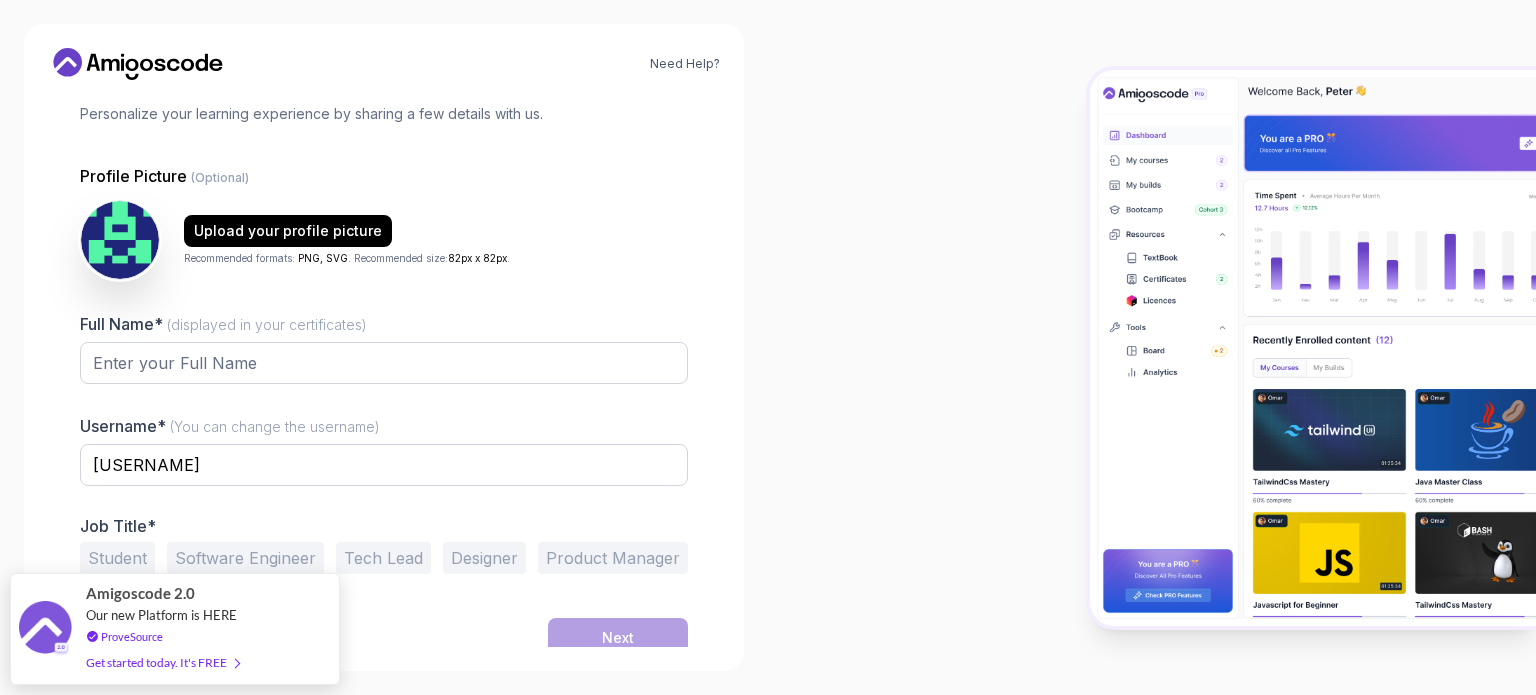 scroll, scrollTop: 133, scrollLeft: 0, axis: vertical 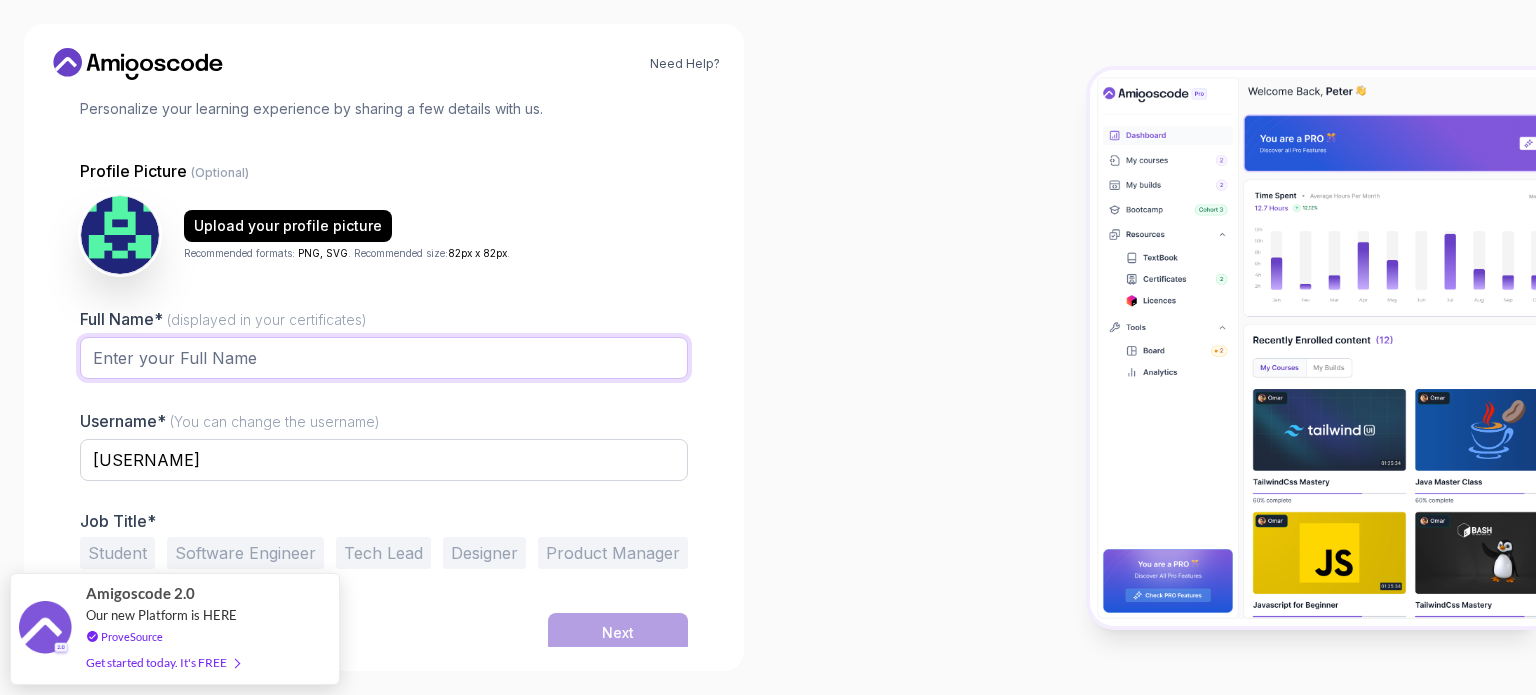 click on "Full Name*   (displayed in your certificates)" at bounding box center (384, 358) 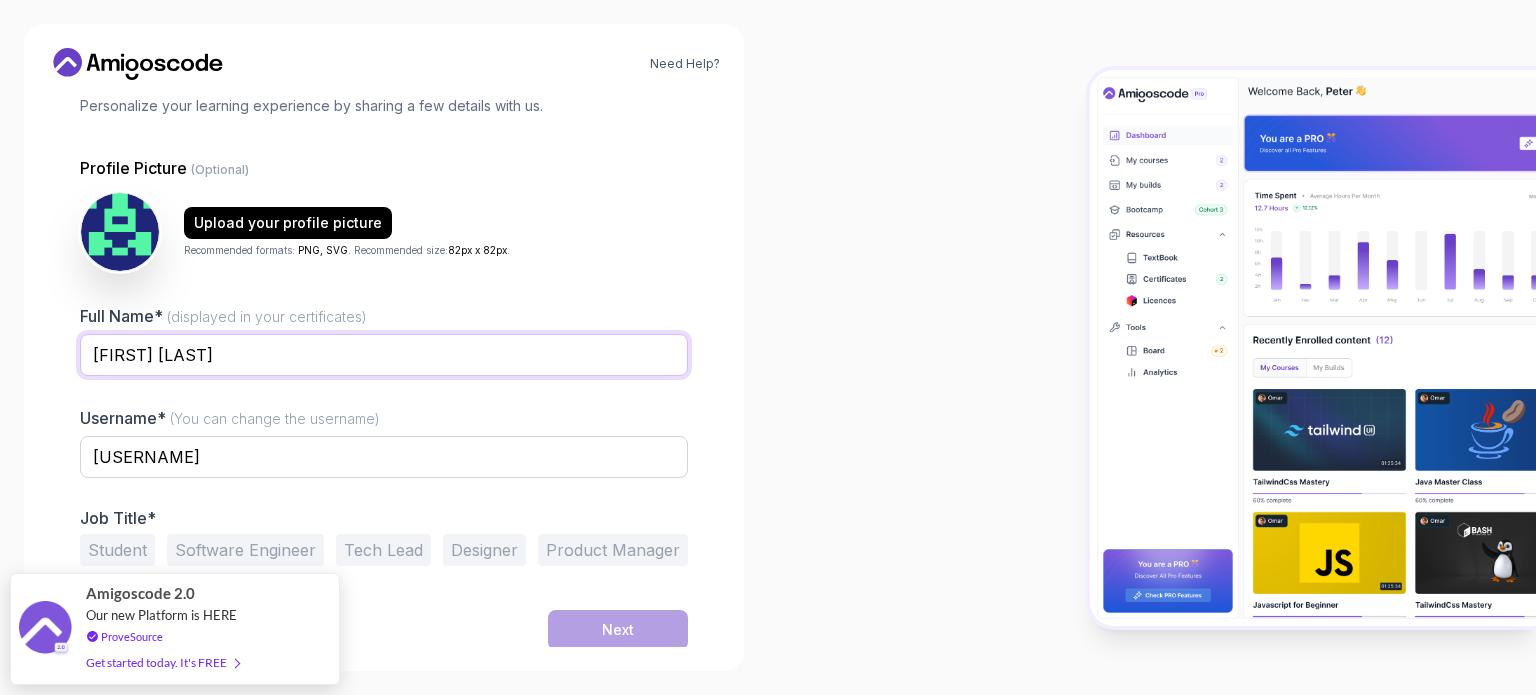 scroll, scrollTop: 138, scrollLeft: 0, axis: vertical 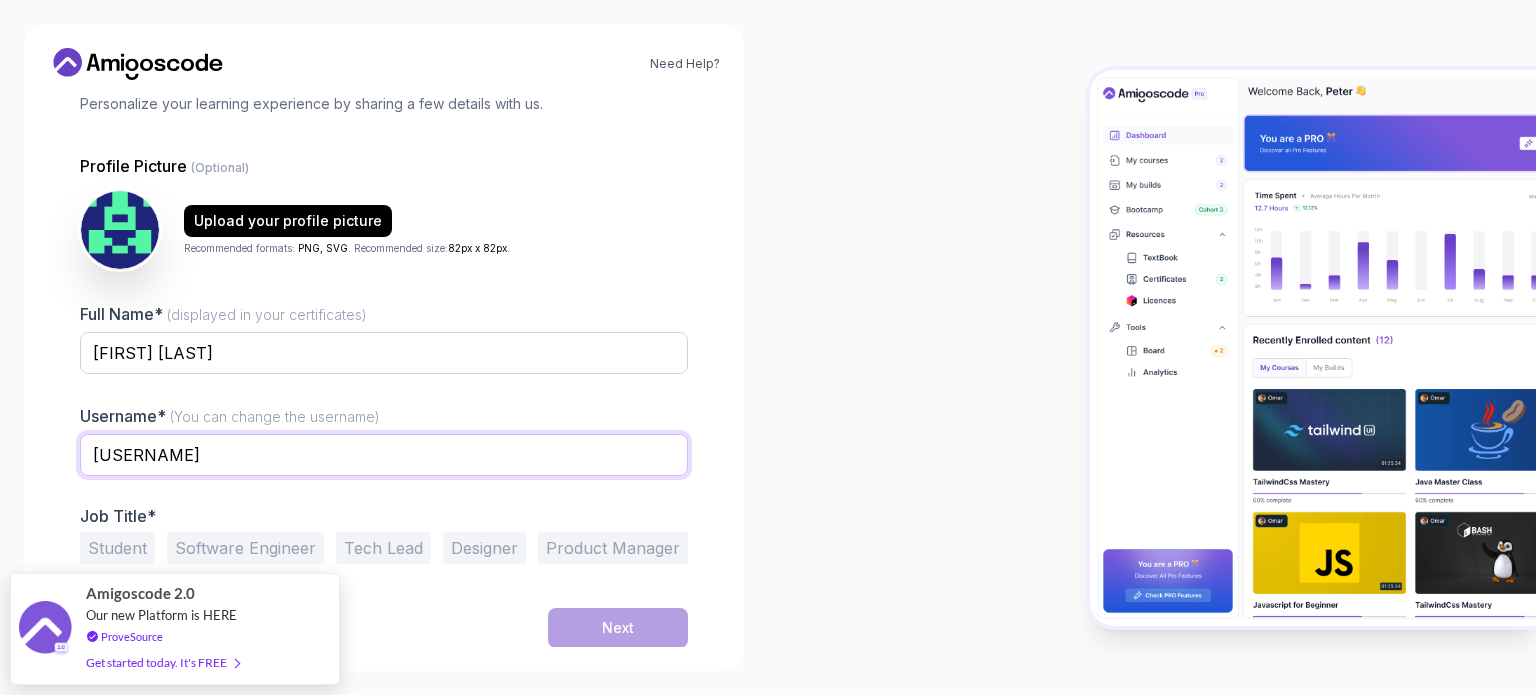 drag, startPoint x: 222, startPoint y: 459, endPoint x: 0, endPoint y: 455, distance: 222.03603 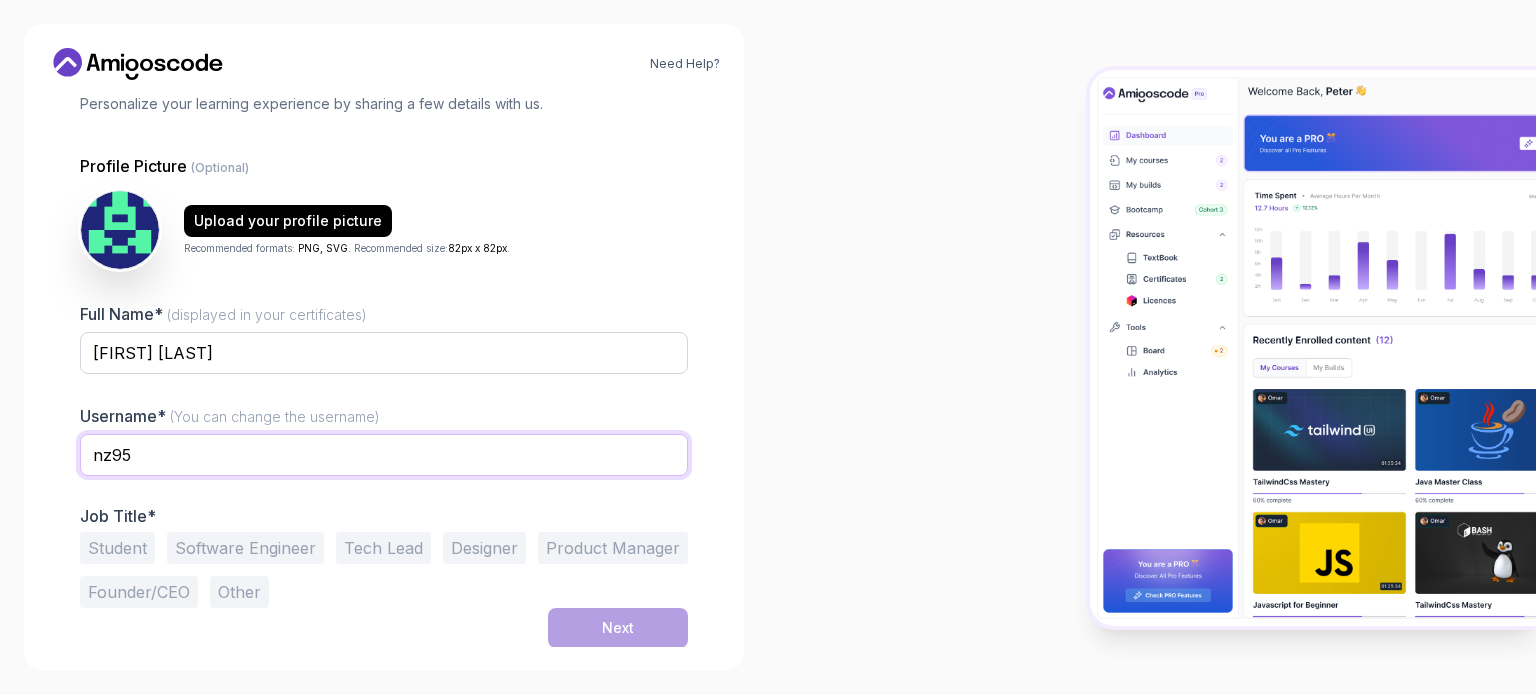 type on "nz95" 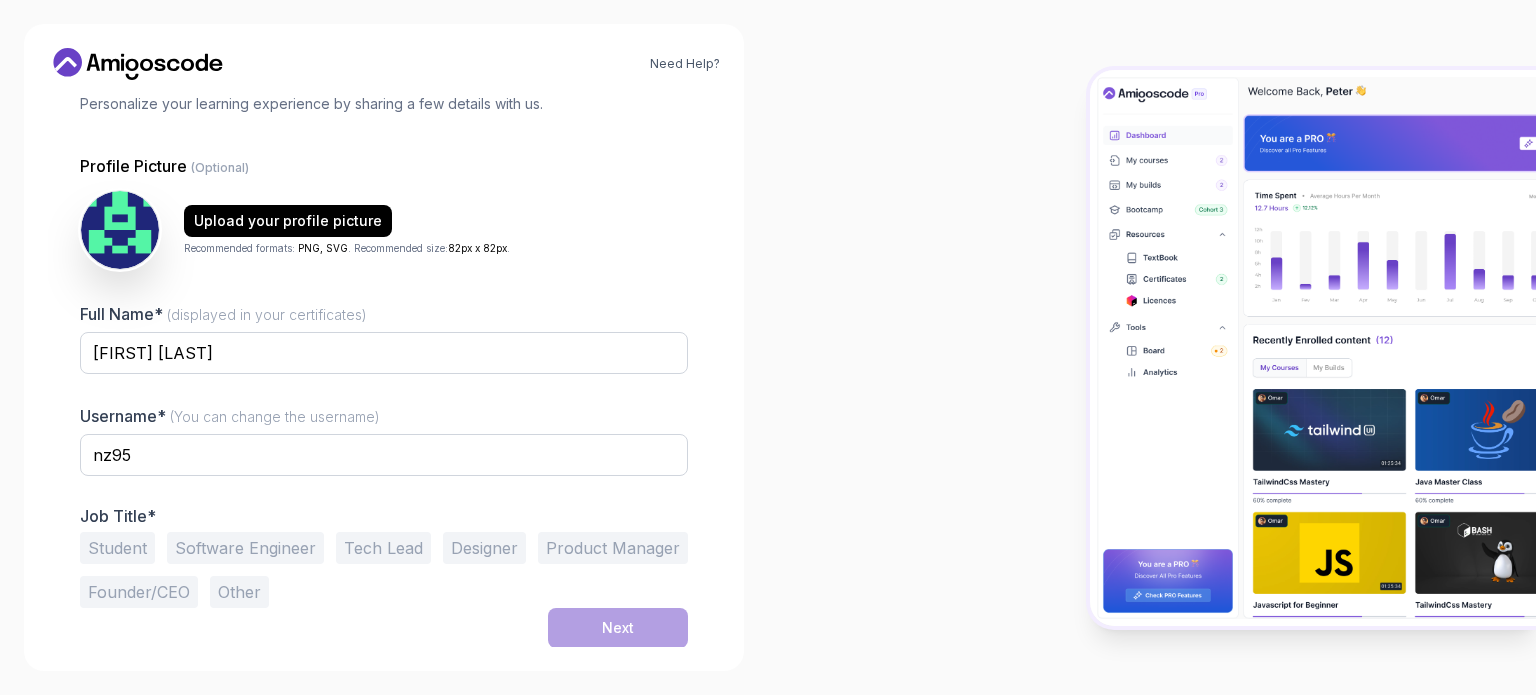 click on "Student" at bounding box center [117, 548] 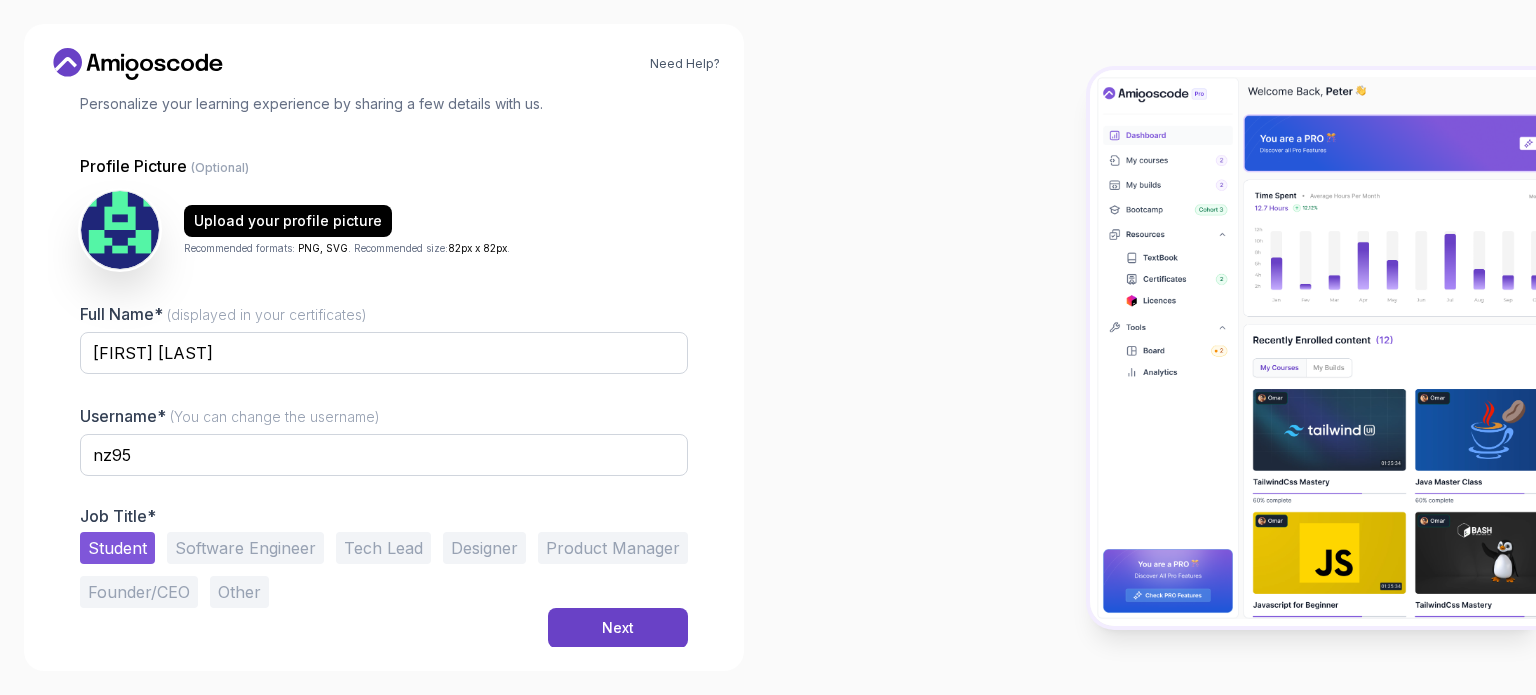 click on "Software Engineer" at bounding box center (245, 548) 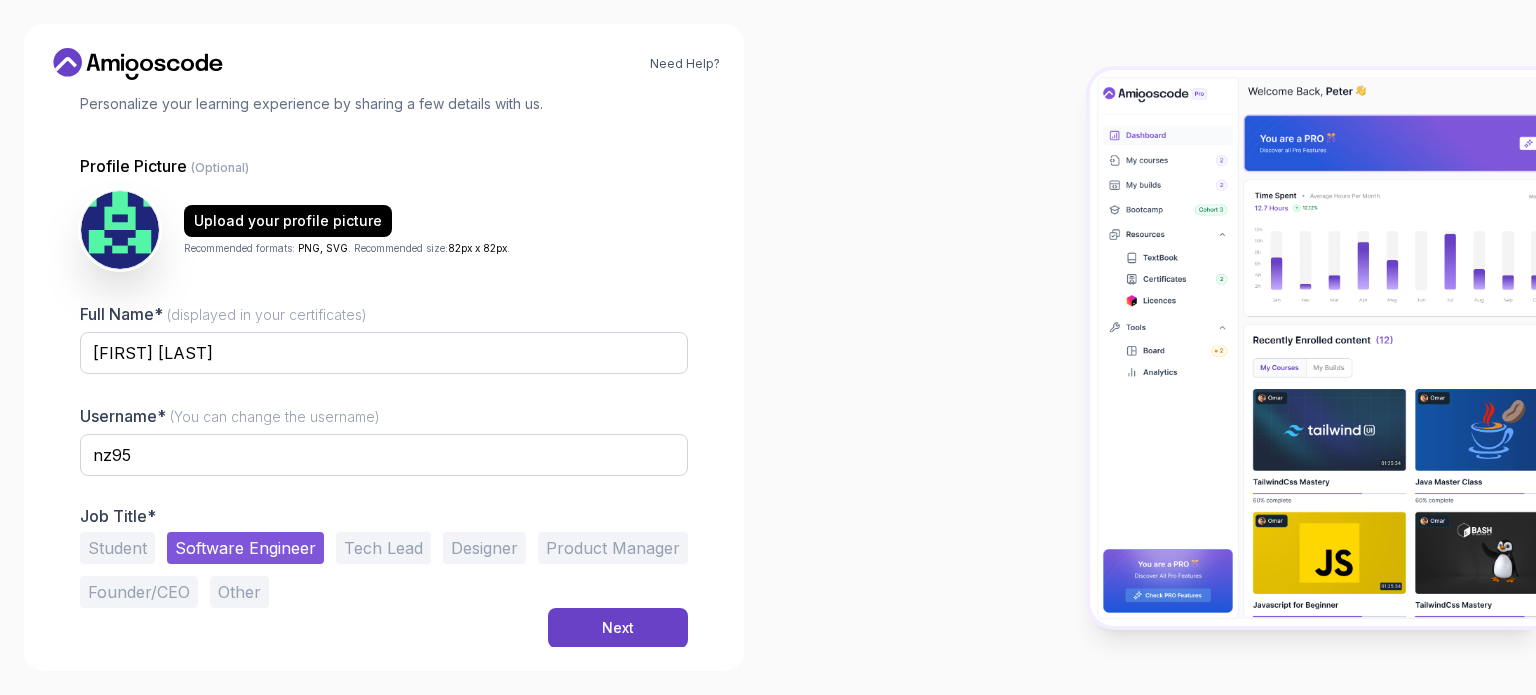 click on "Student" at bounding box center [117, 548] 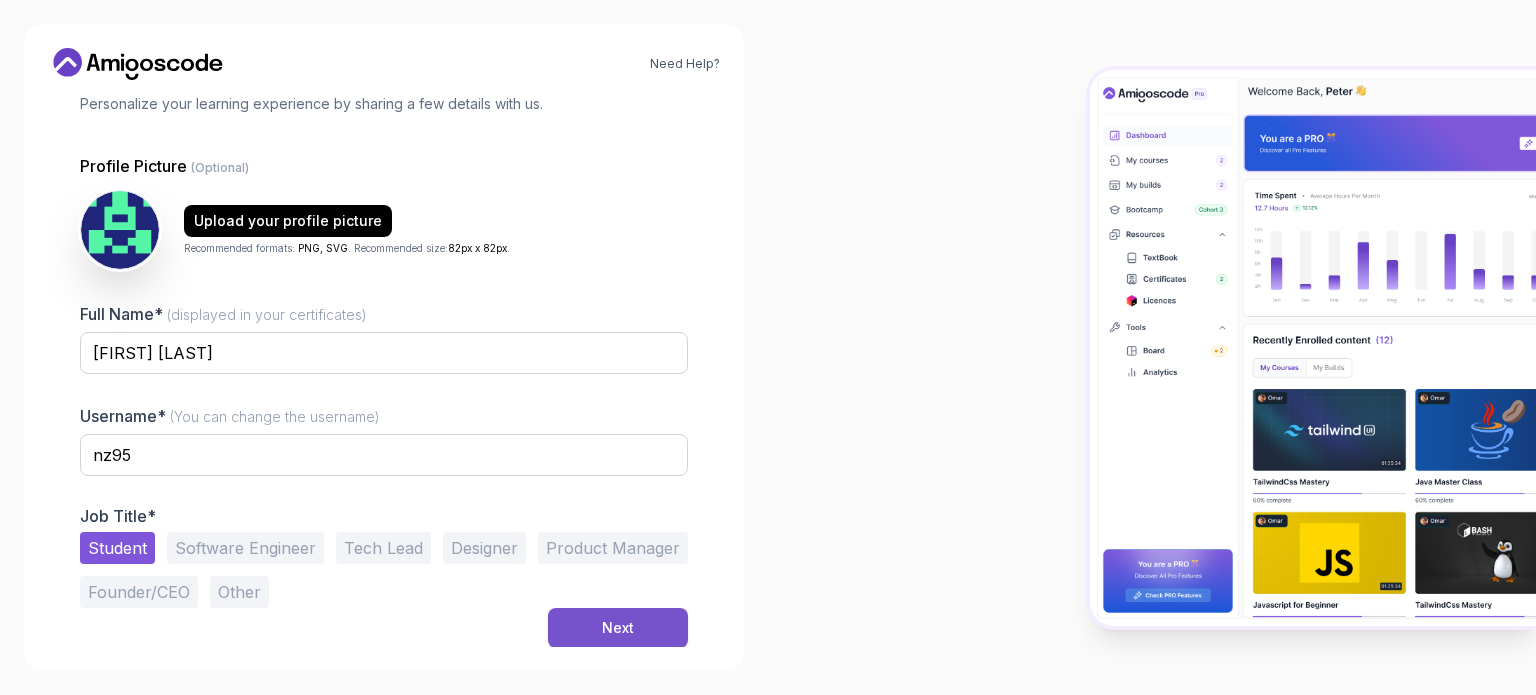 click on "Next" at bounding box center (618, 628) 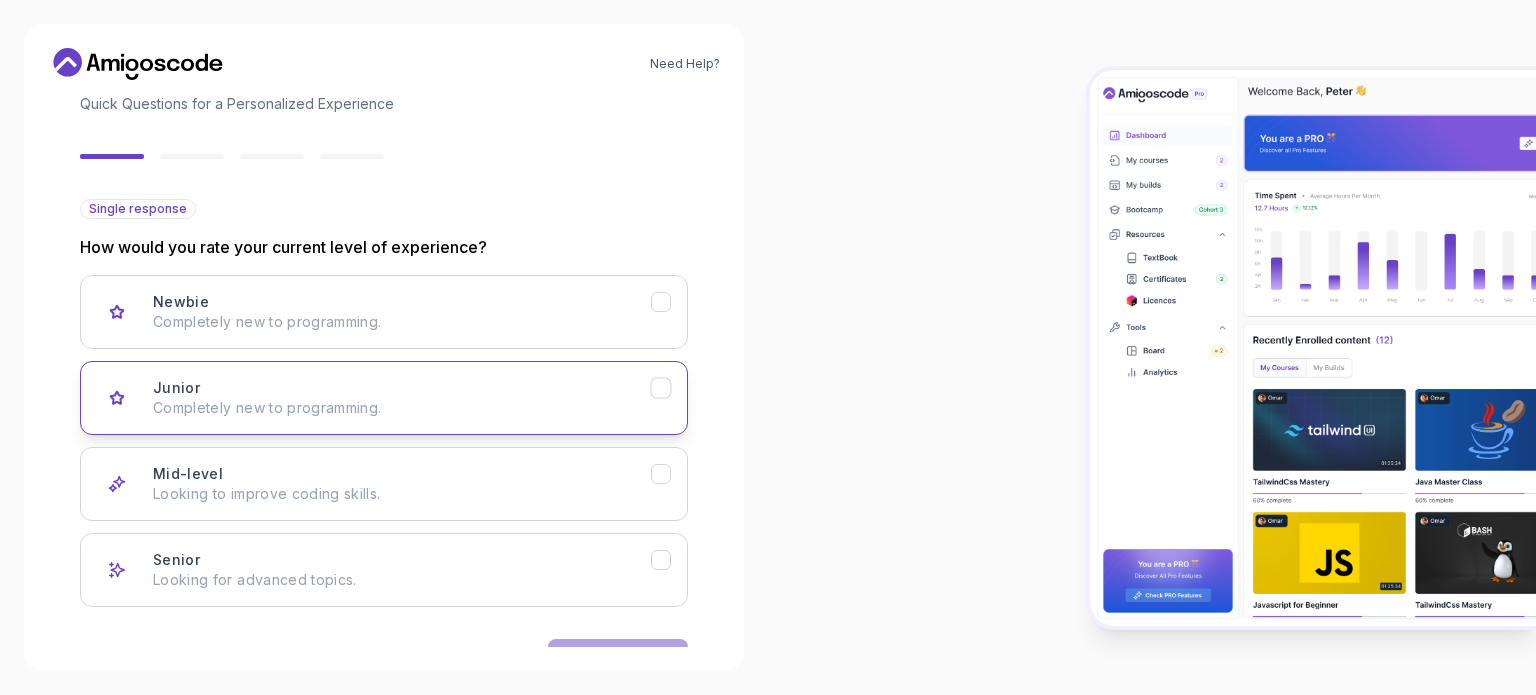 scroll, scrollTop: 200, scrollLeft: 0, axis: vertical 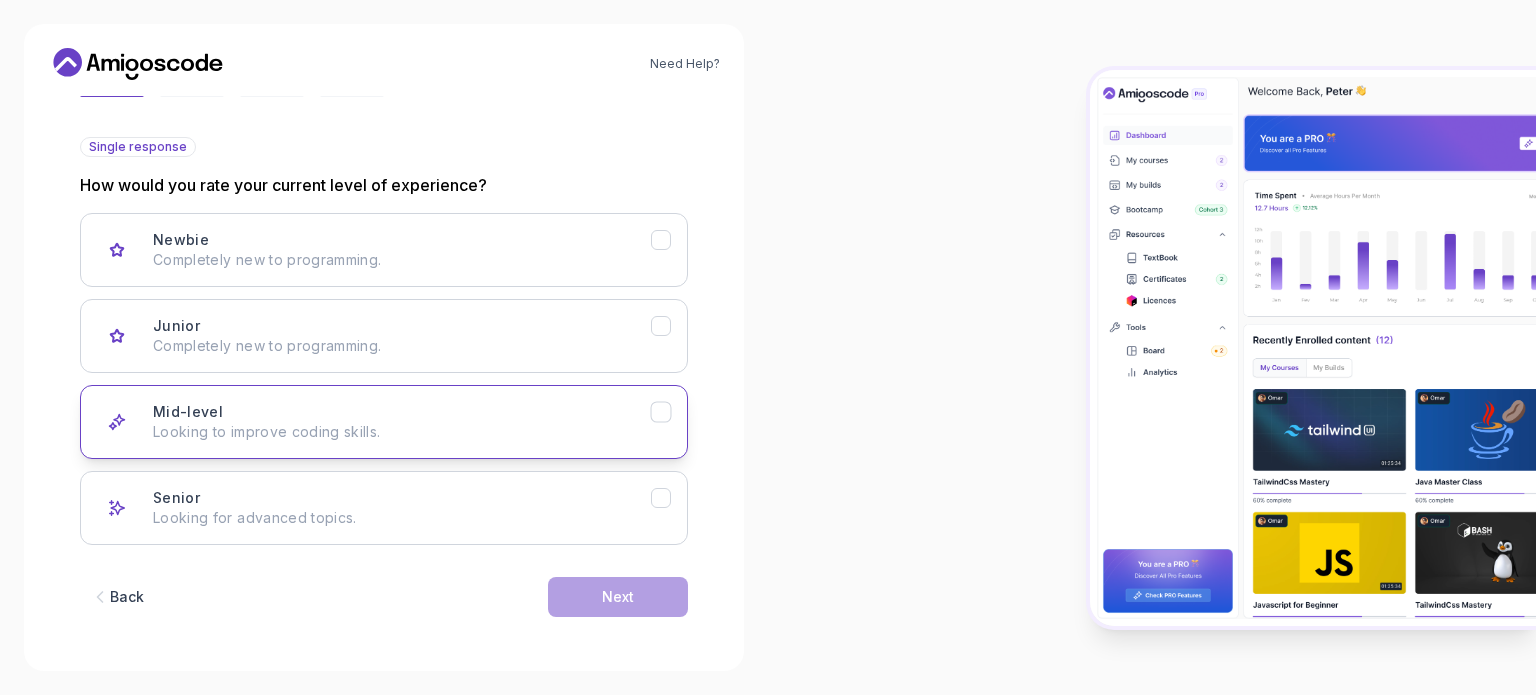 click on "Mid-level Looking to improve coding skills." at bounding box center (402, 422) 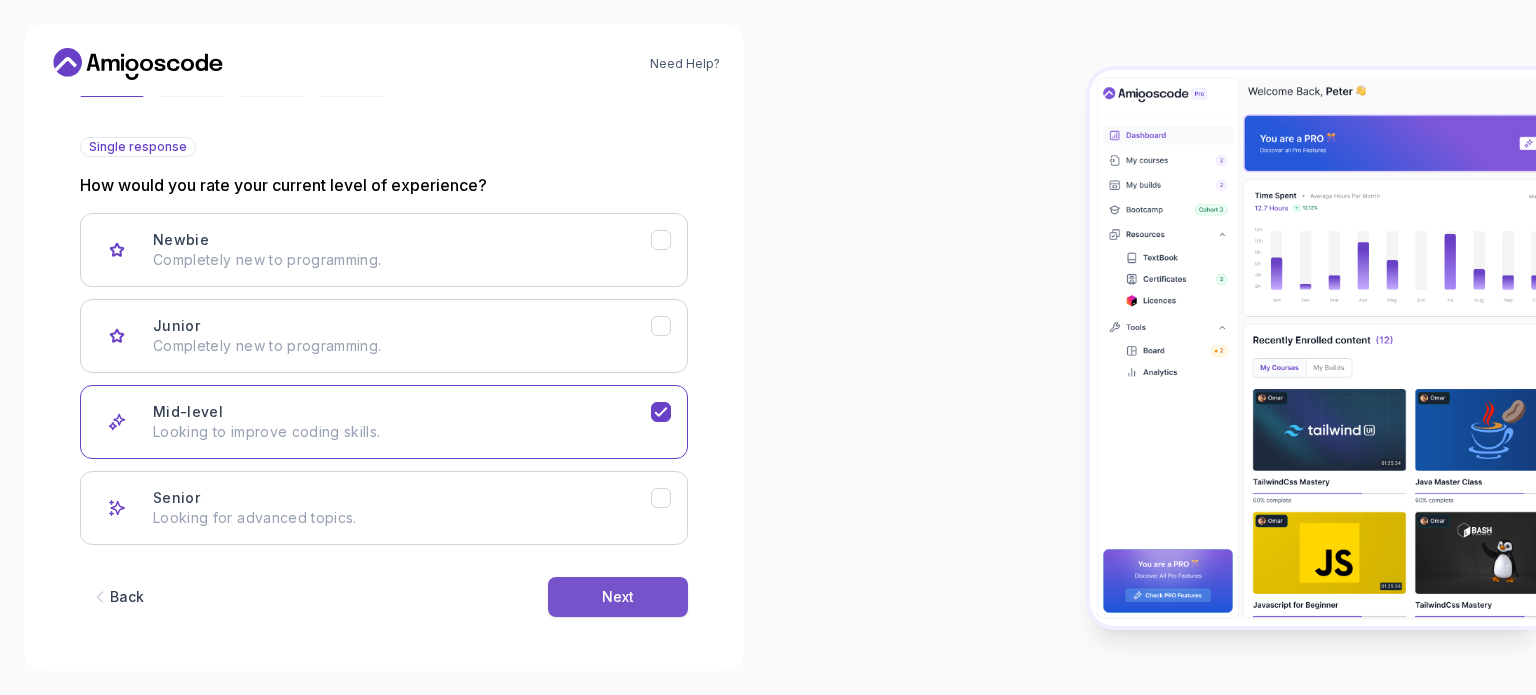 click on "Next" at bounding box center (618, 597) 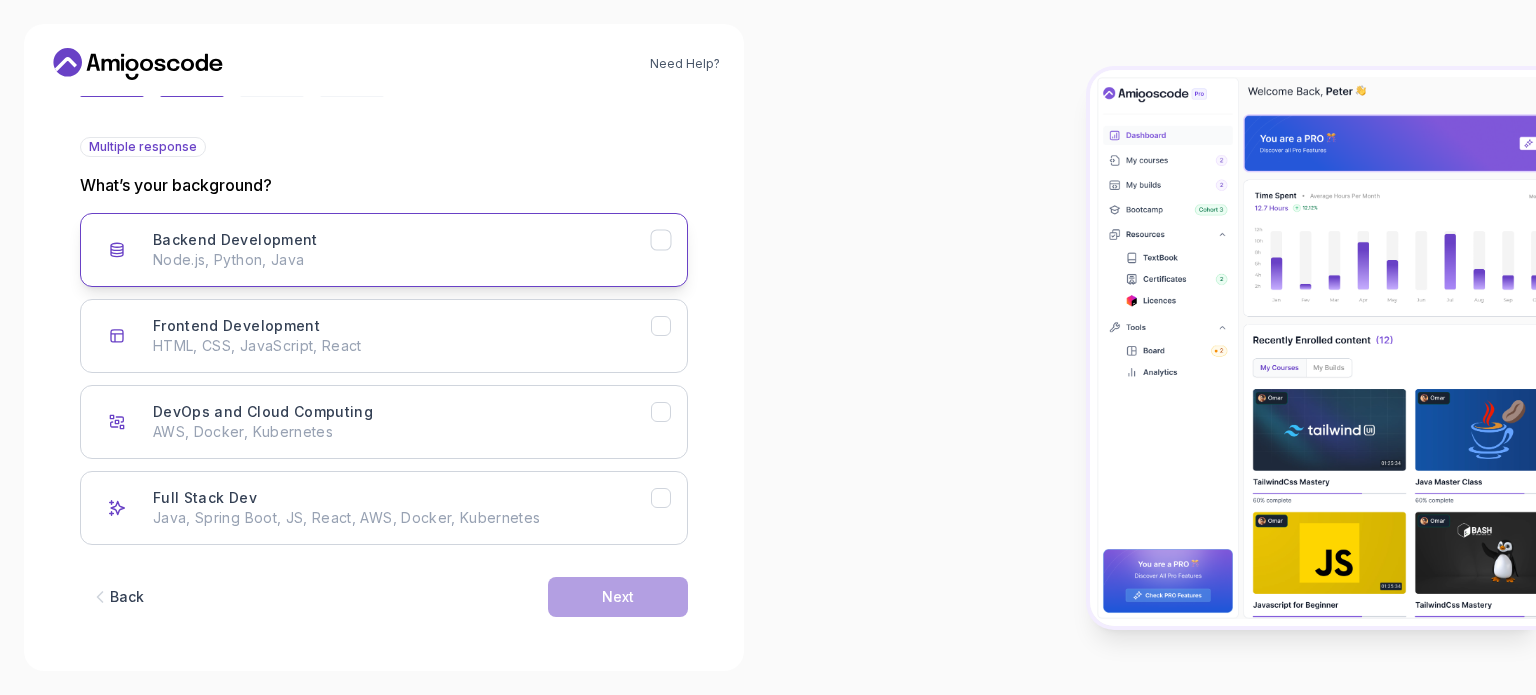 click on "Node.js, Python, Java" at bounding box center (402, 260) 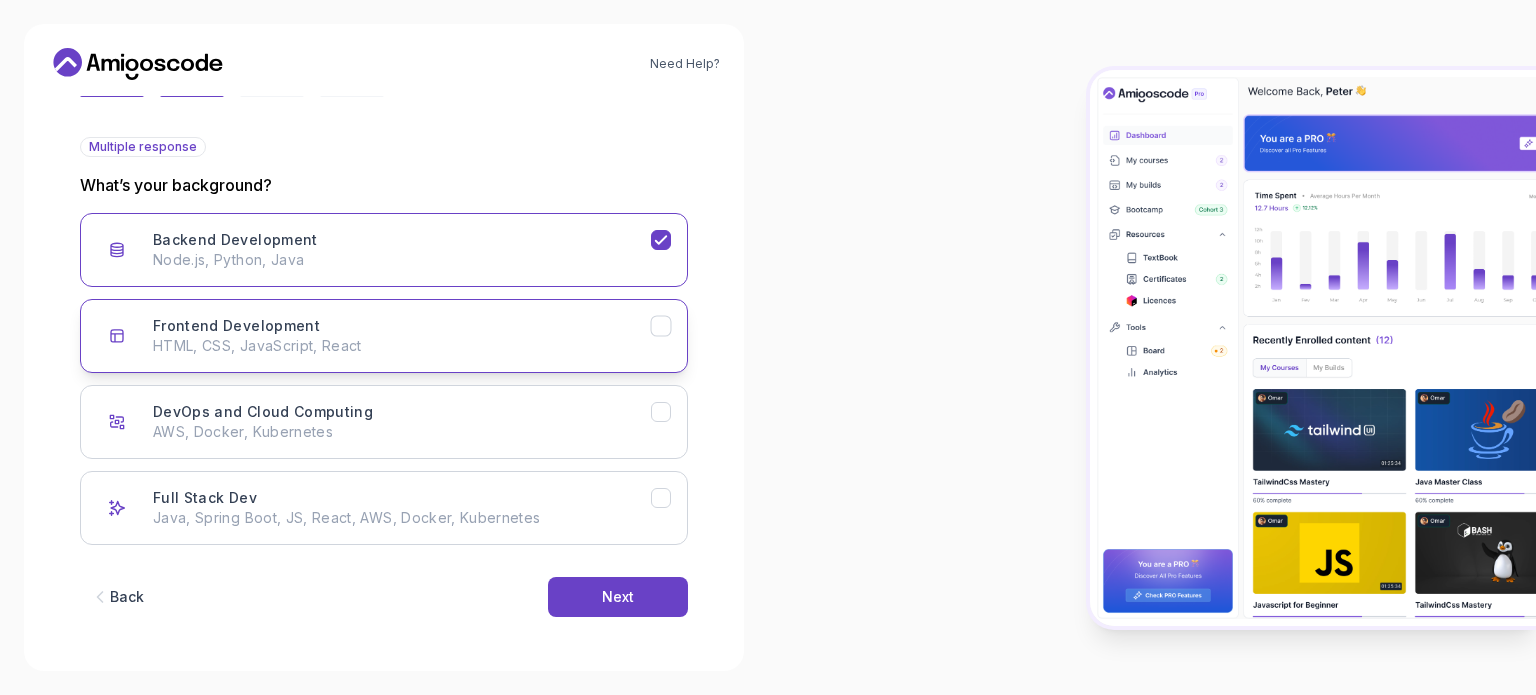 click on "Frontend Development" at bounding box center [236, 326] 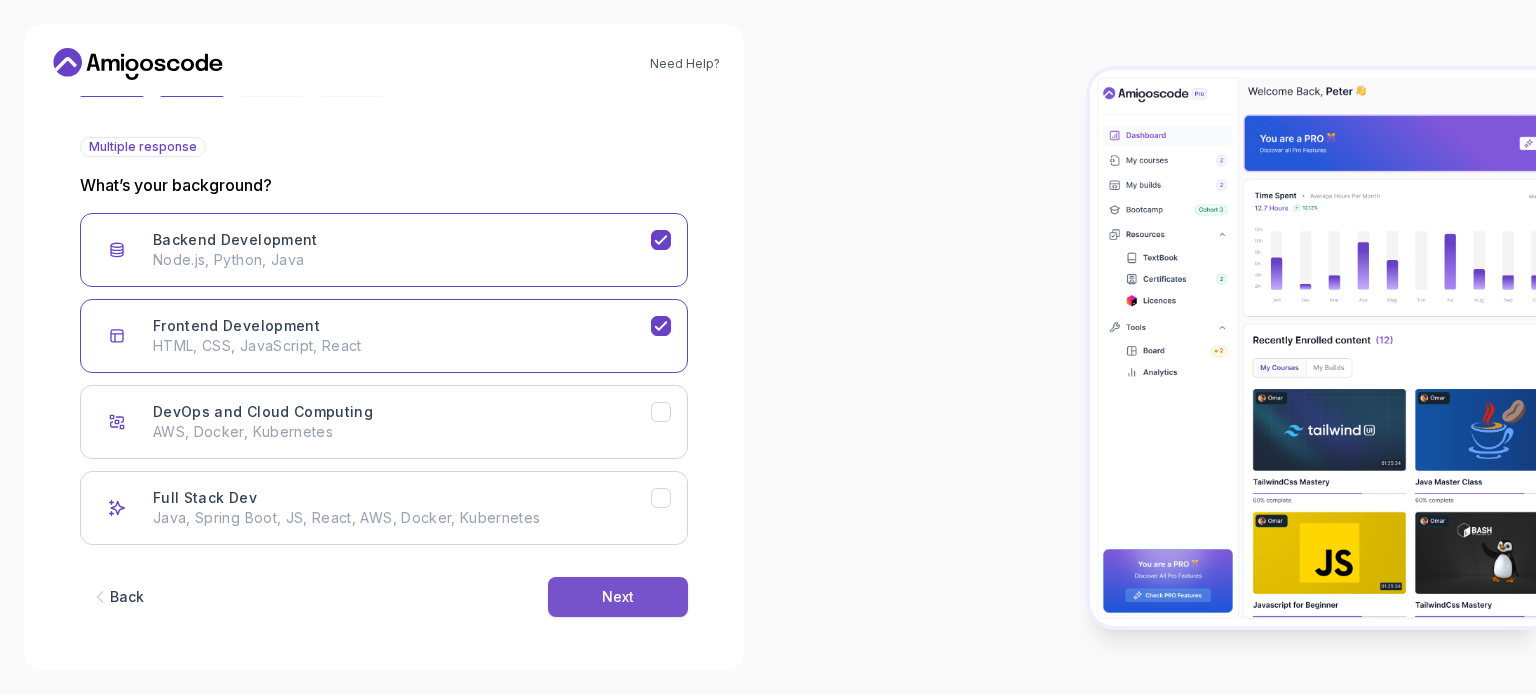 click on "Next" at bounding box center (618, 597) 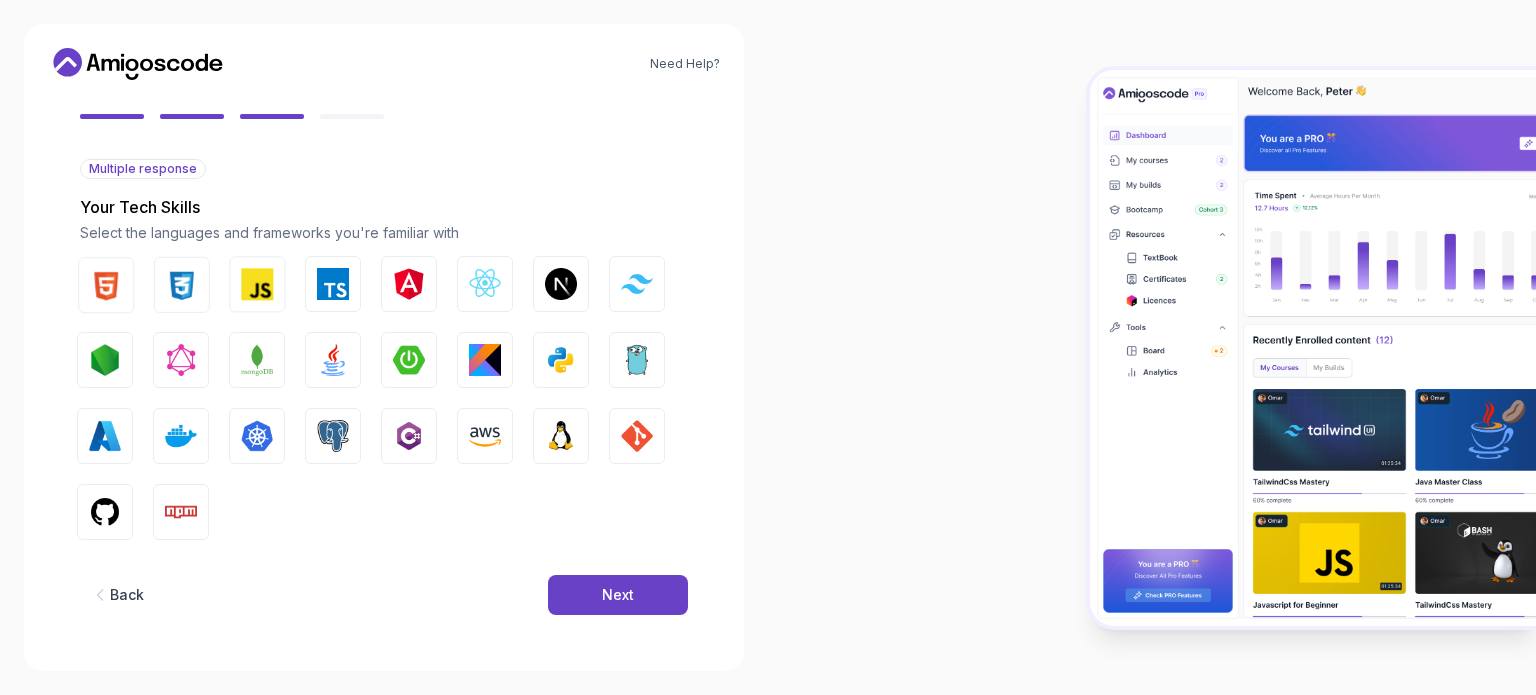 scroll, scrollTop: 178, scrollLeft: 0, axis: vertical 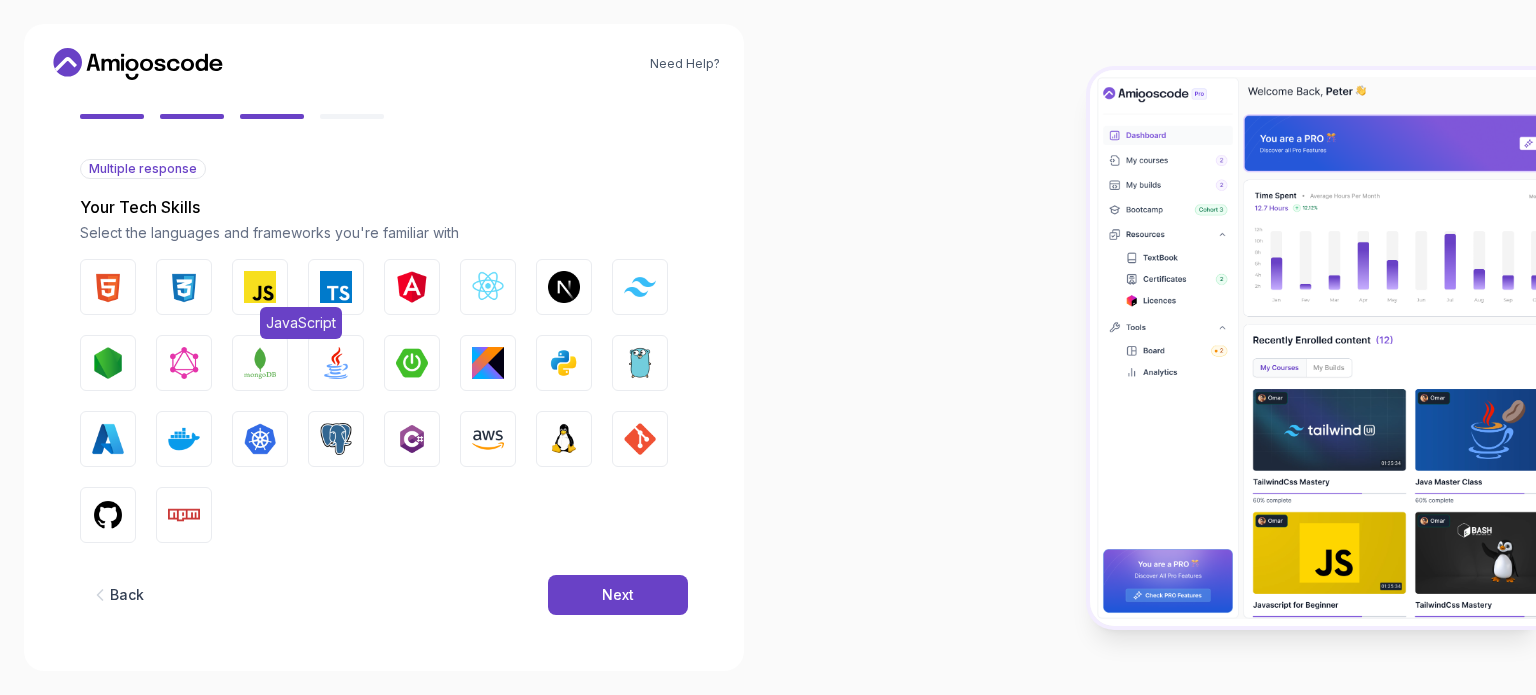 click at bounding box center [260, 287] 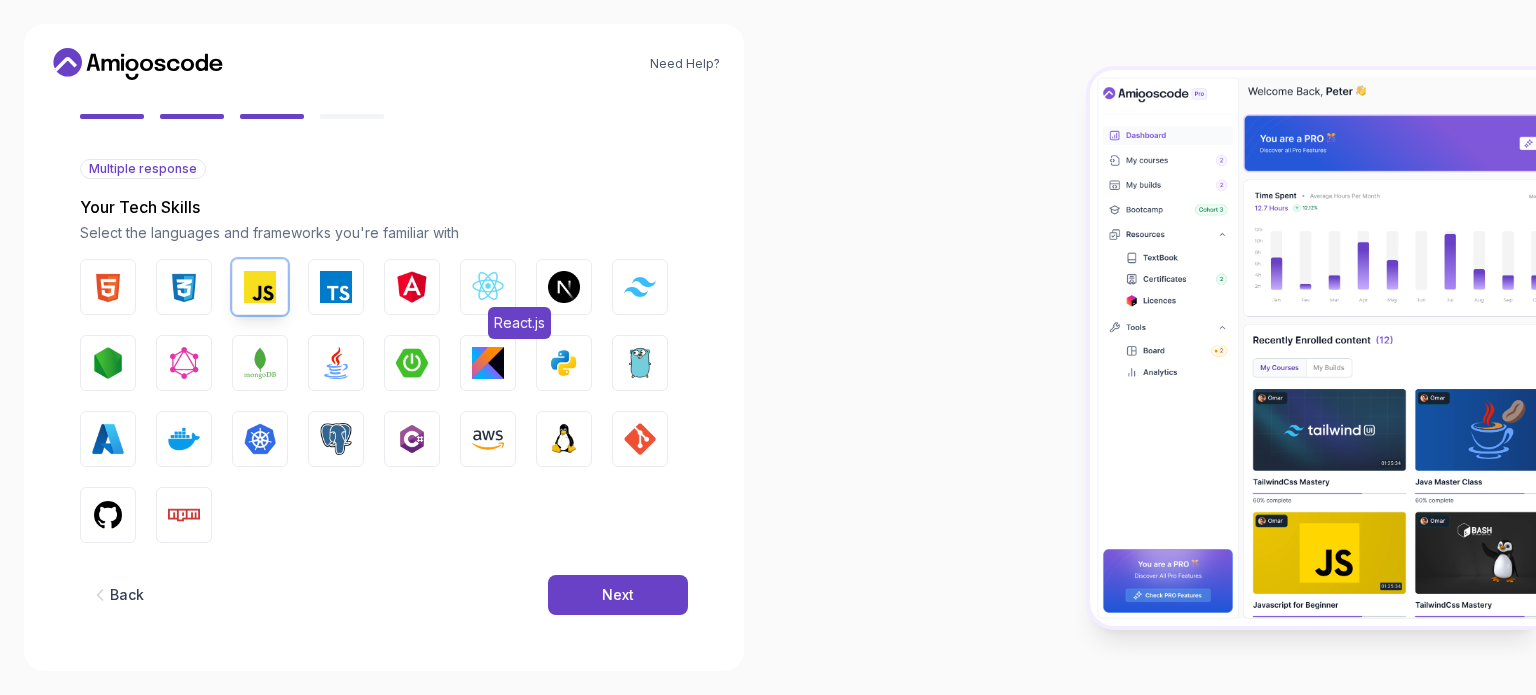 click at bounding box center (488, 287) 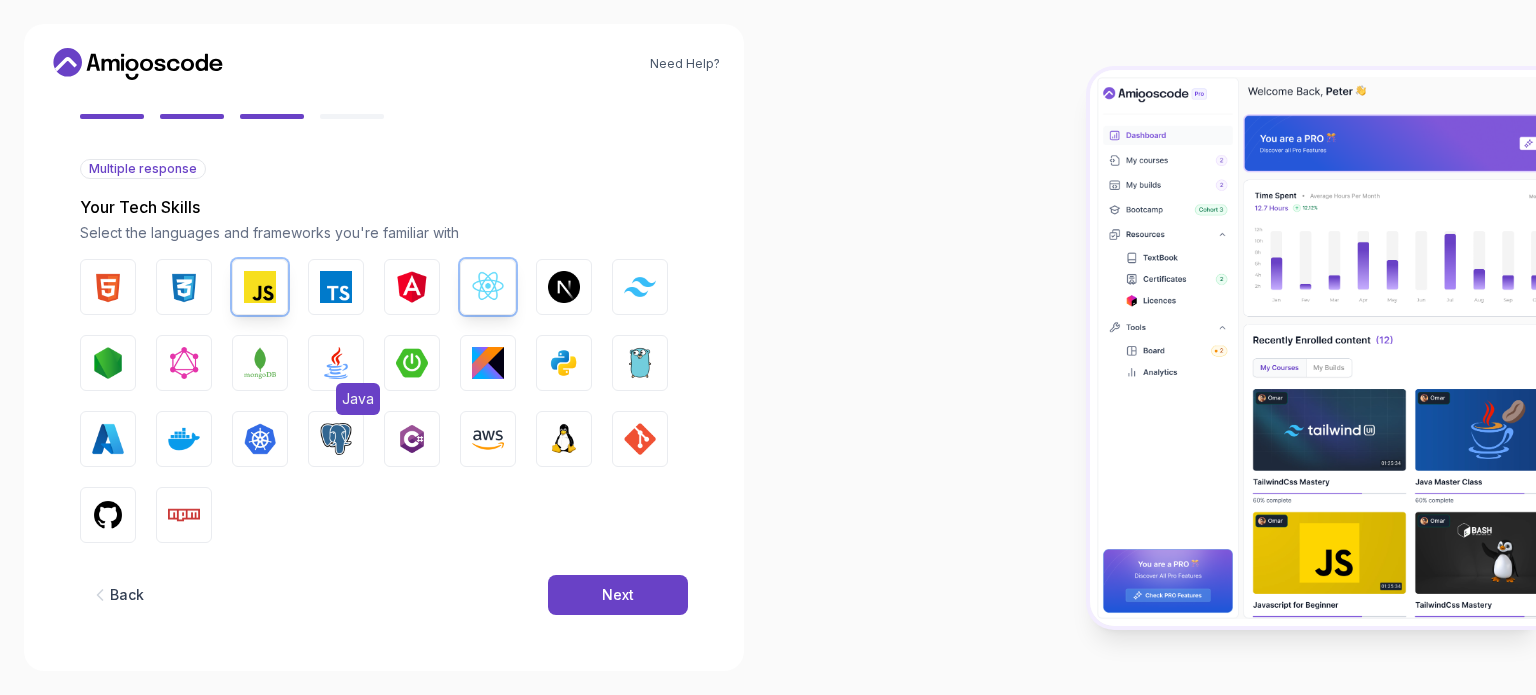 click on "Java" at bounding box center [336, 363] 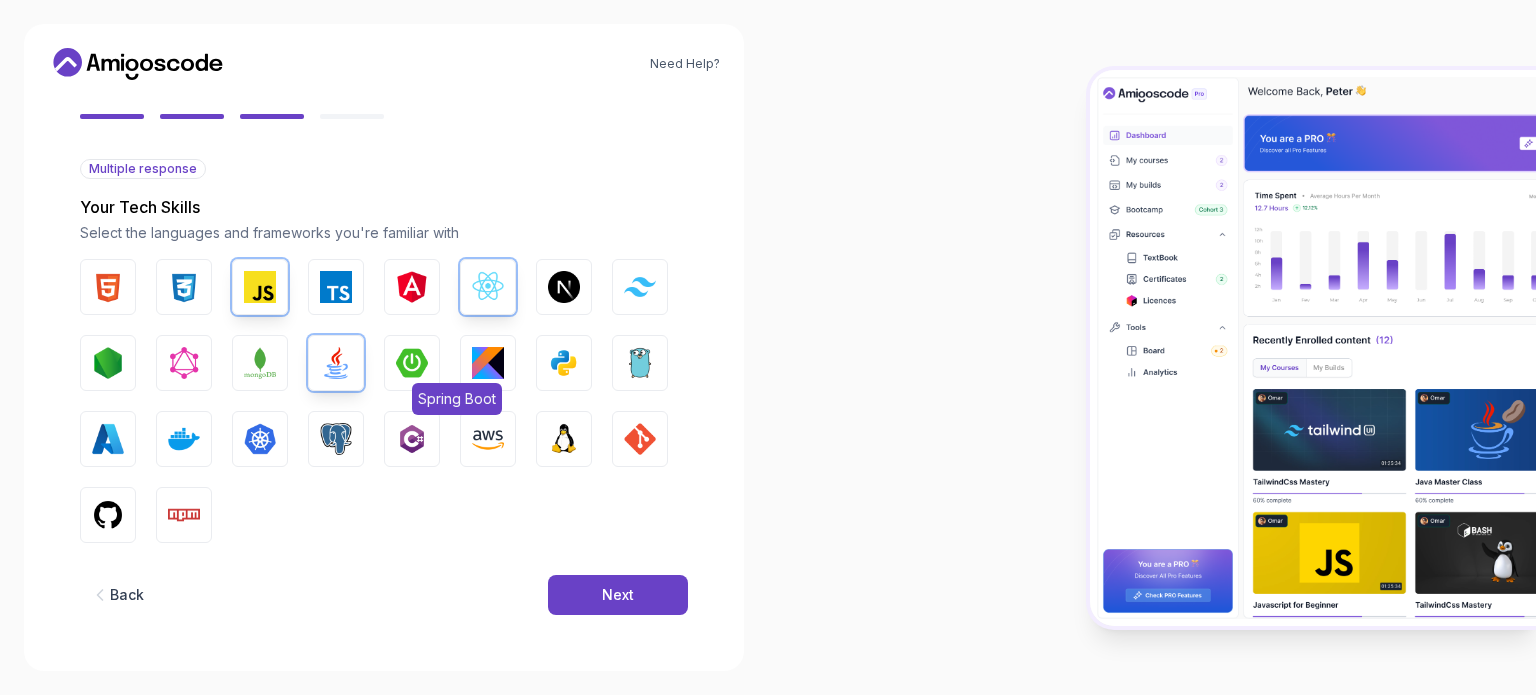click at bounding box center [412, 363] 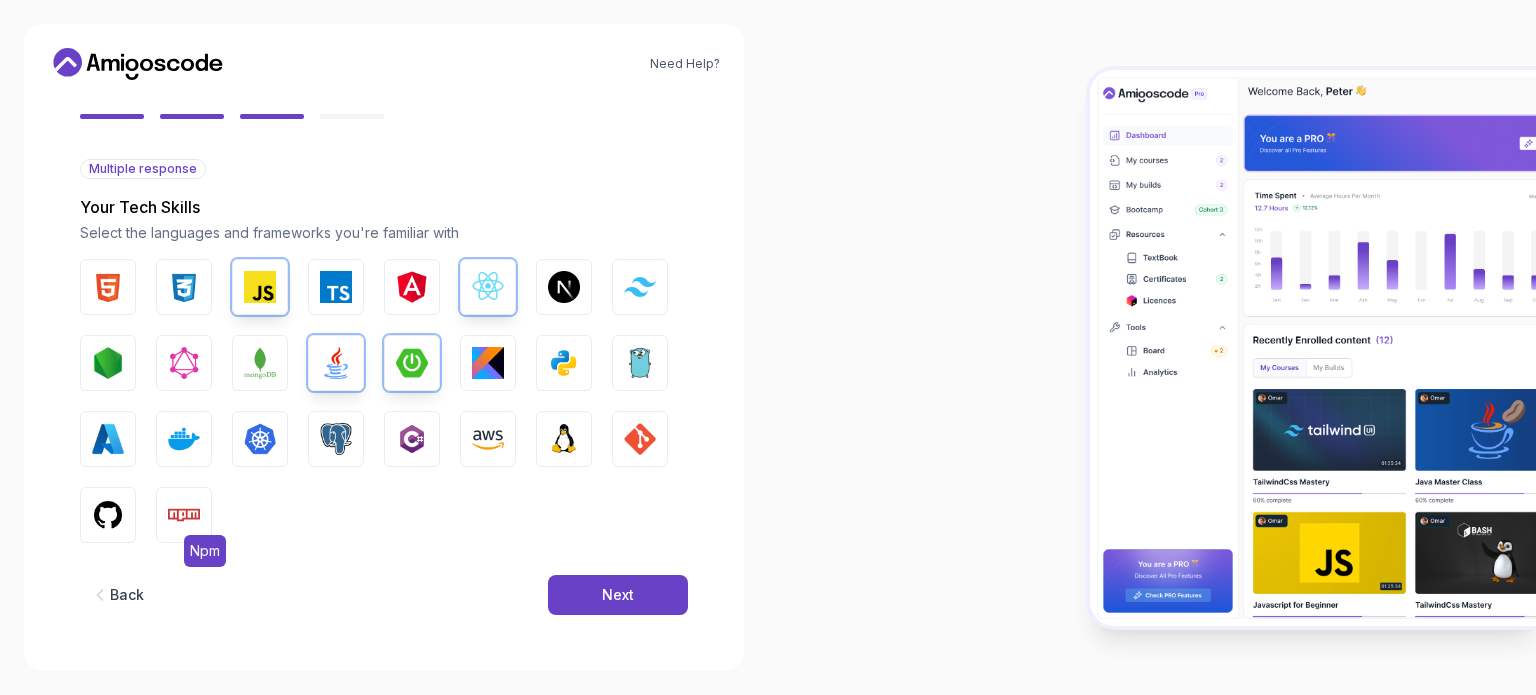 click on "Npm" at bounding box center [184, 515] 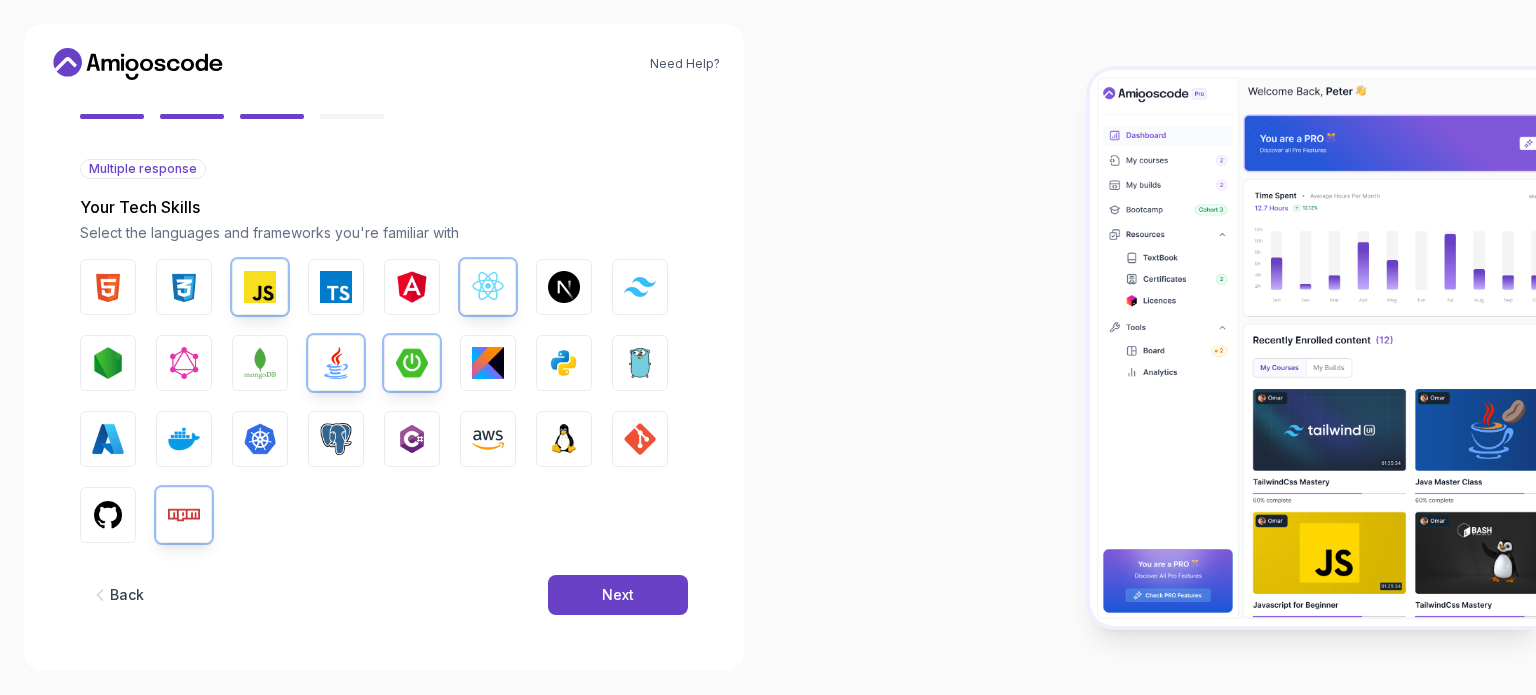 click on "HTML CSS JavaScript TypeScript Angular React.js Next.js Tailwind CSS Node.js GraphQL MongoDB Java Spring Boot Kotlin Python Go Azure Docker Kubernetes PostgreSQL C# AWS Linux GIT GitHub Npm" at bounding box center [384, 401] 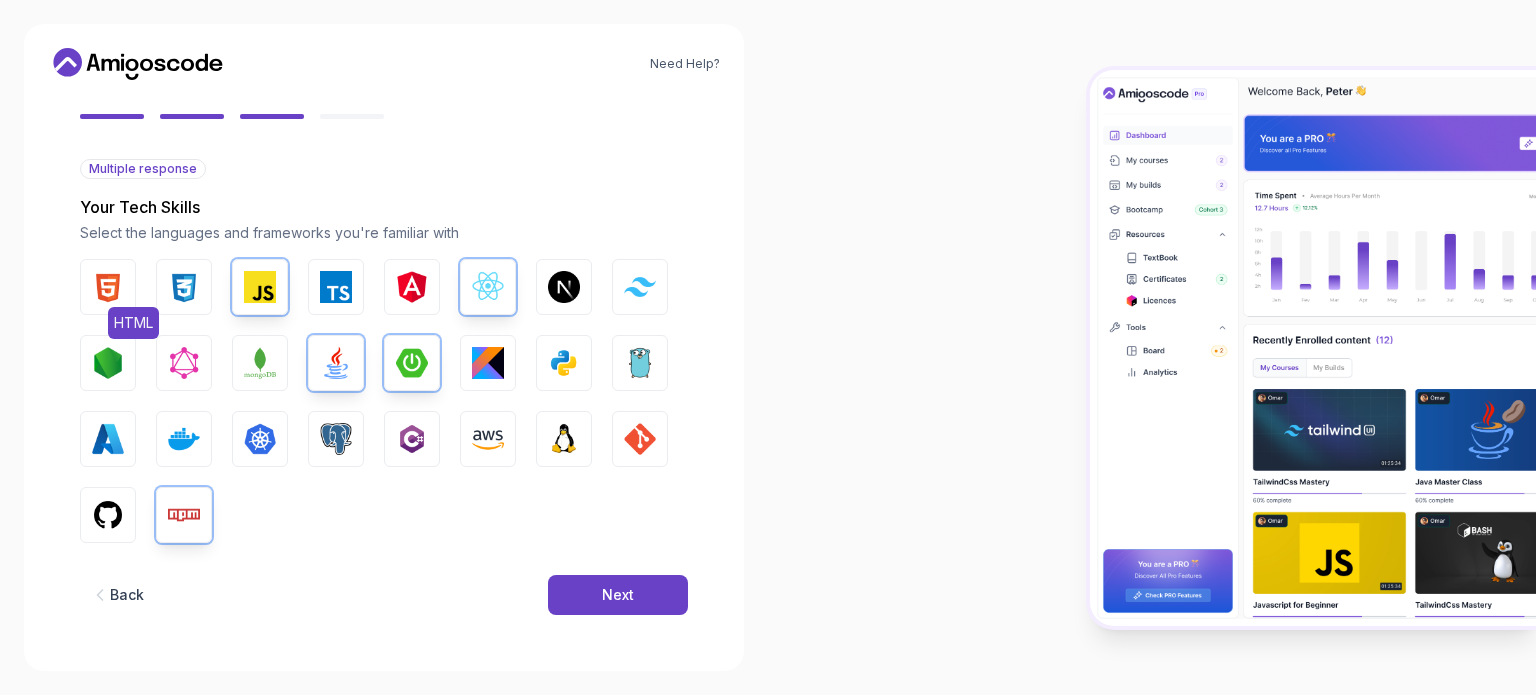 click on "HTML" at bounding box center (108, 287) 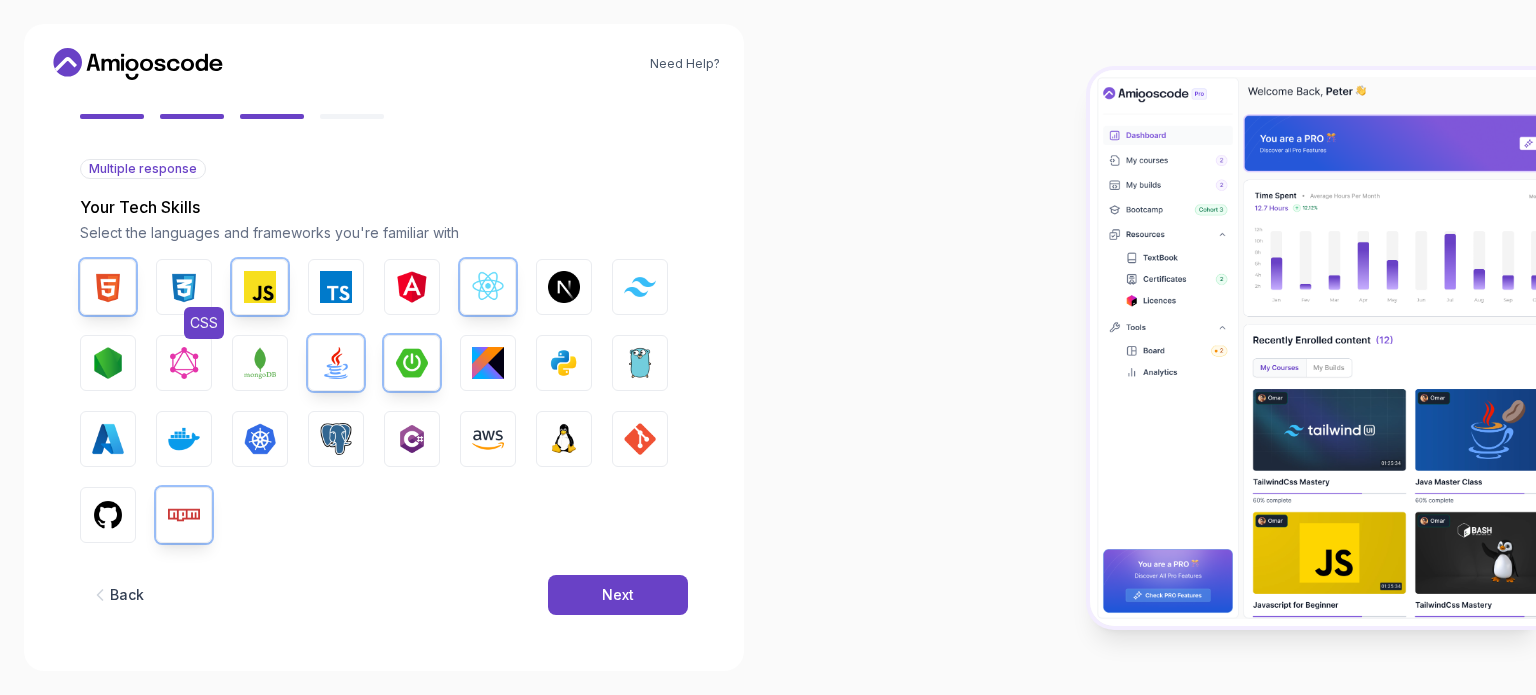 click at bounding box center (184, 287) 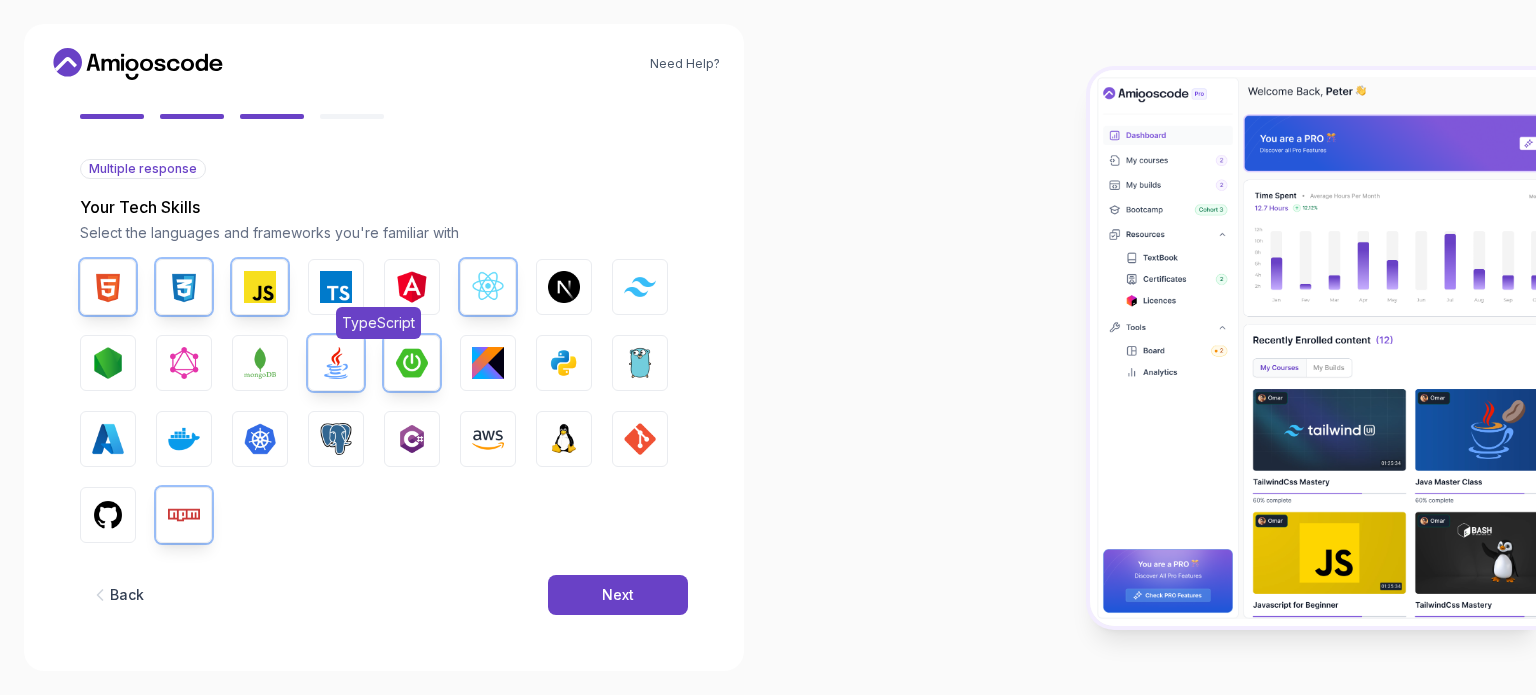 click on "TypeScript" at bounding box center (336, 287) 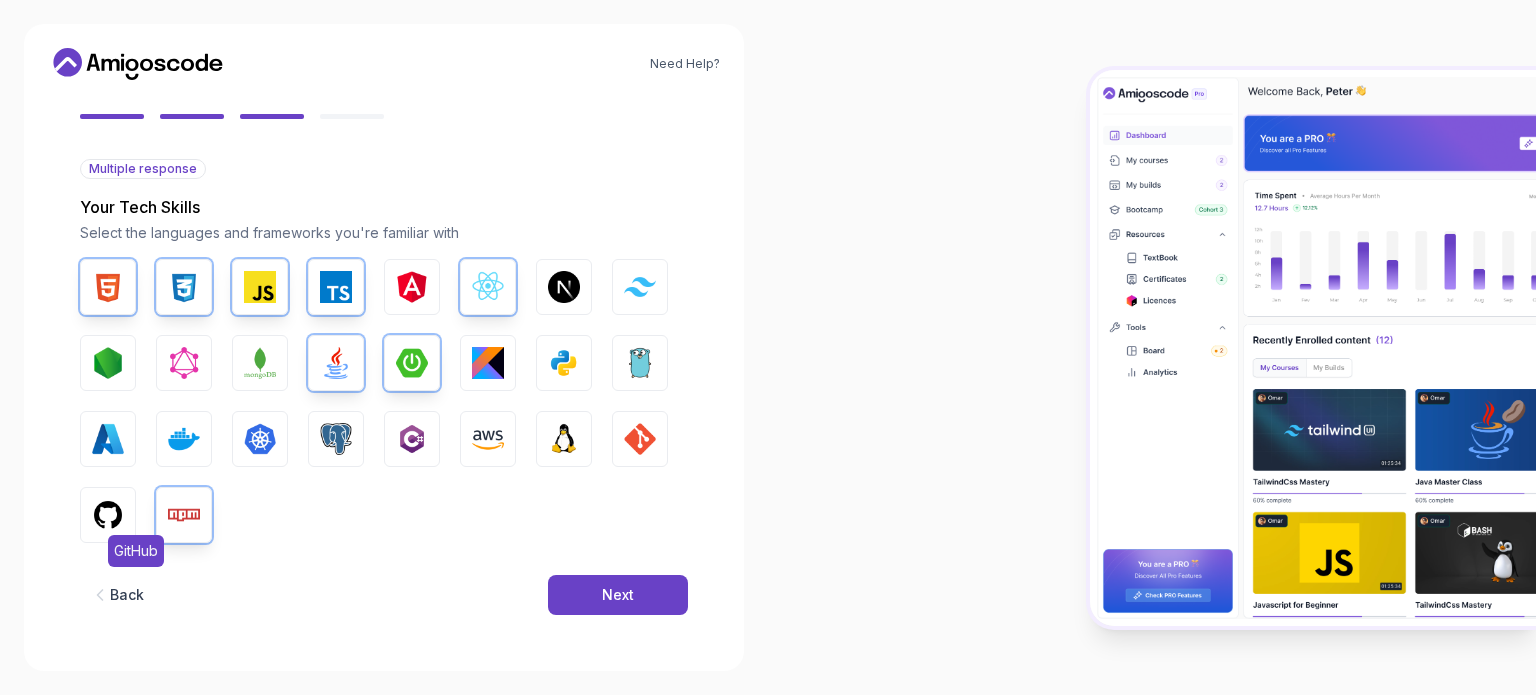 click at bounding box center [108, 515] 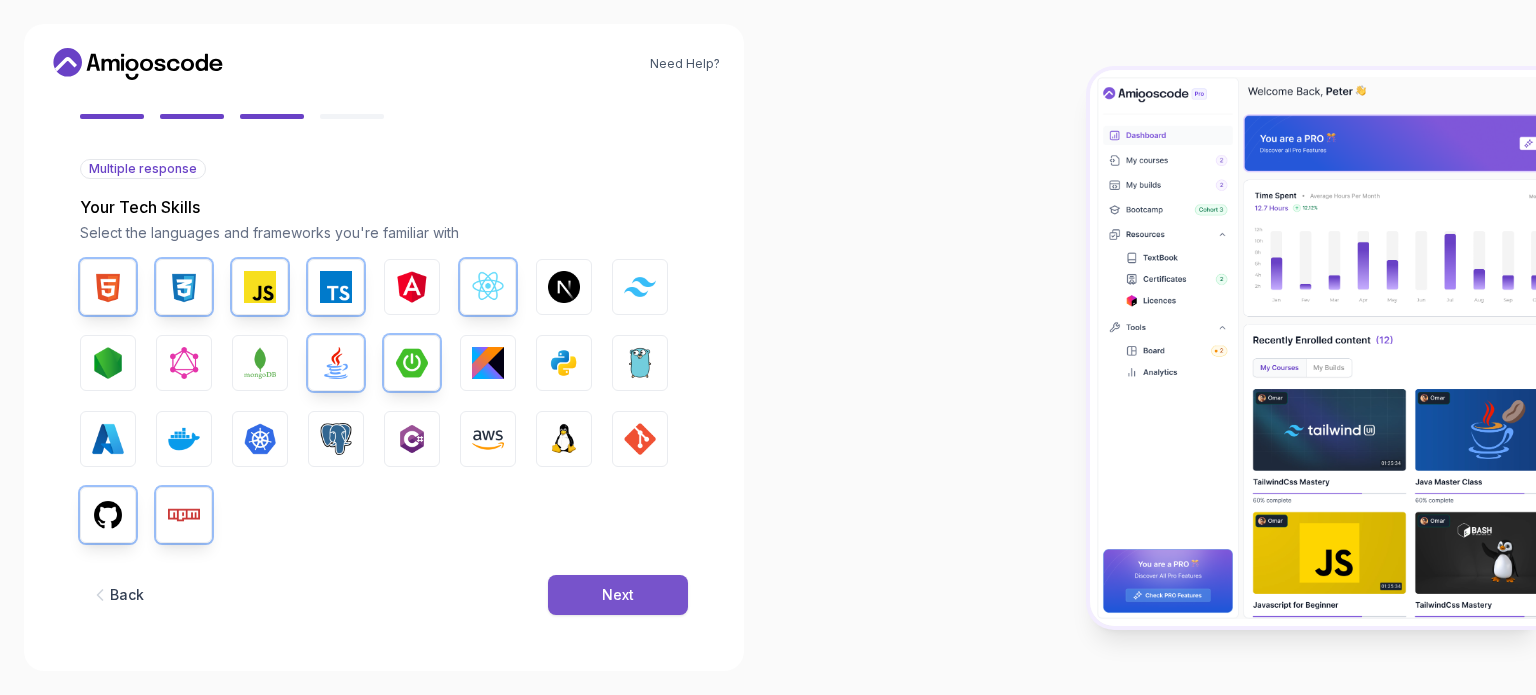 click on "Next" at bounding box center [618, 595] 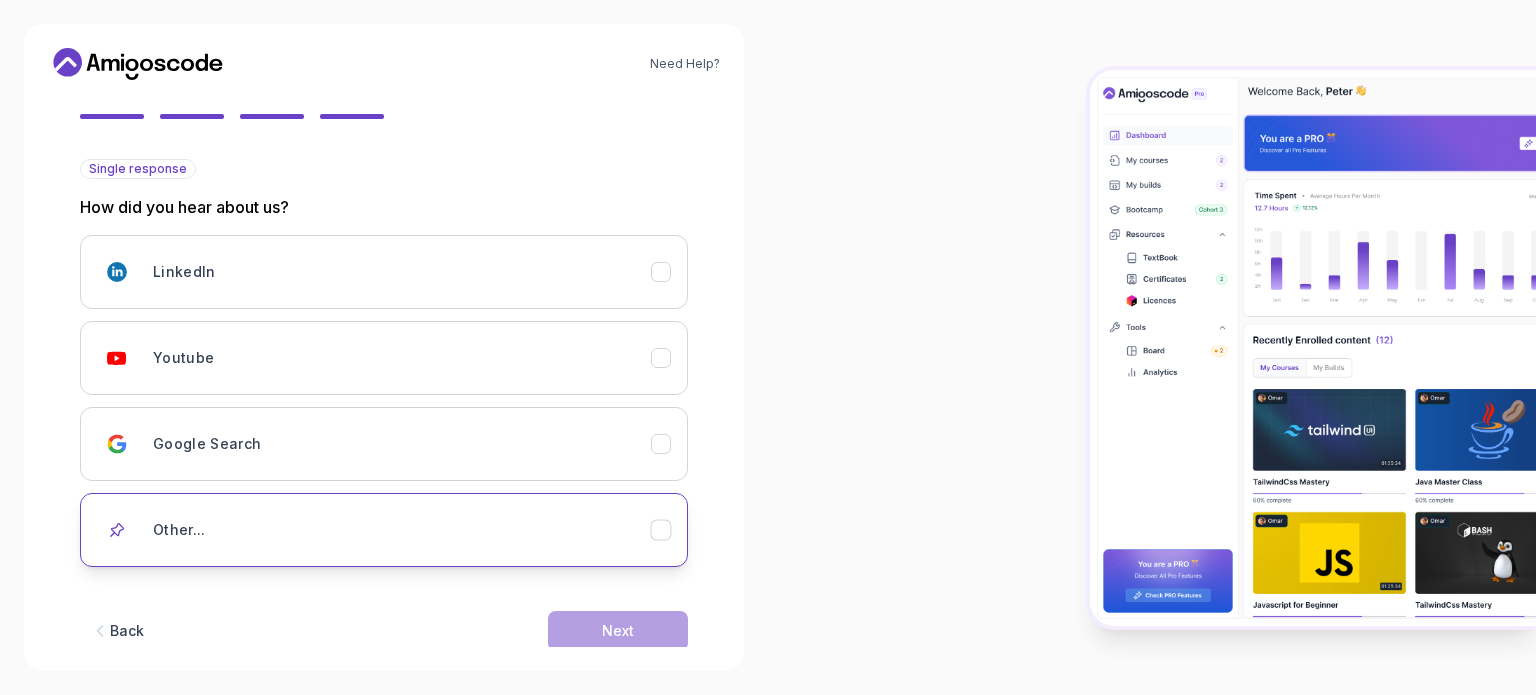 click on "Other..." at bounding box center (402, 530) 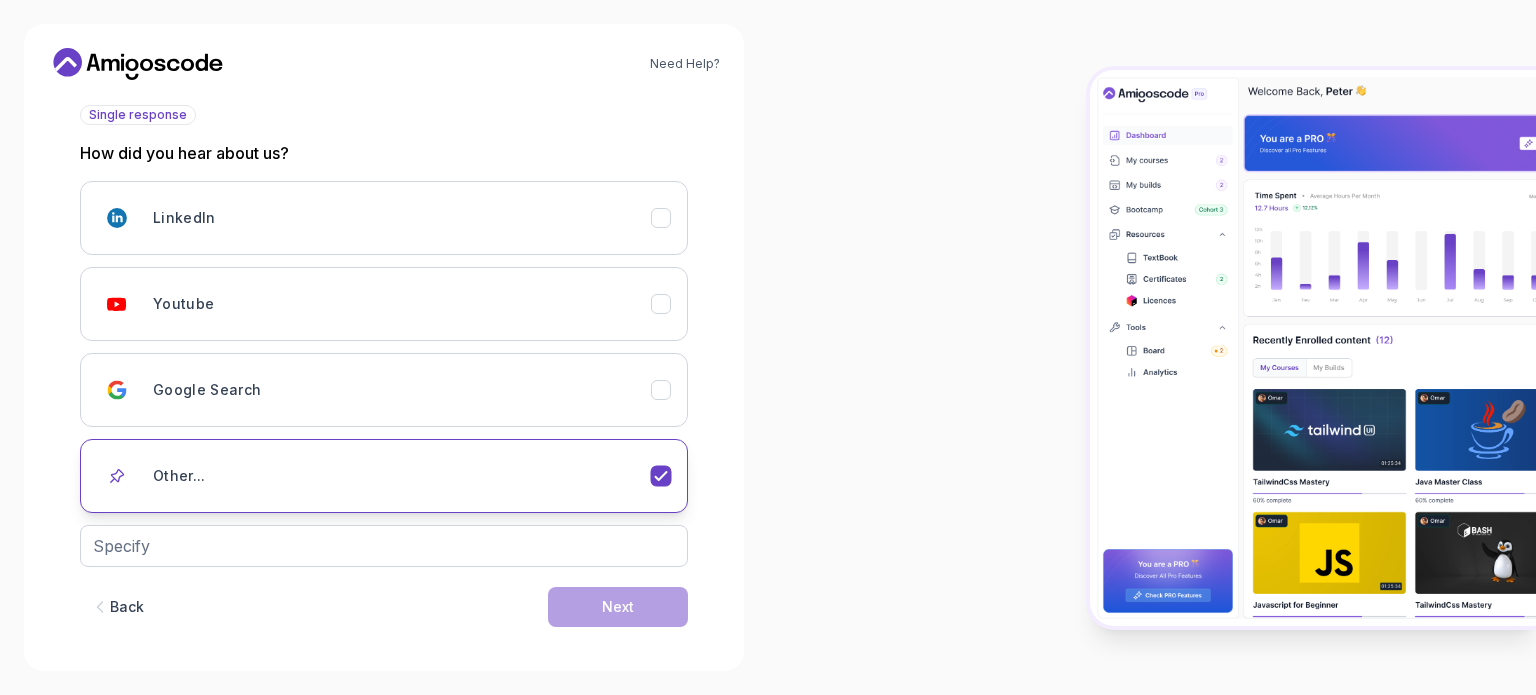 scroll, scrollTop: 242, scrollLeft: 0, axis: vertical 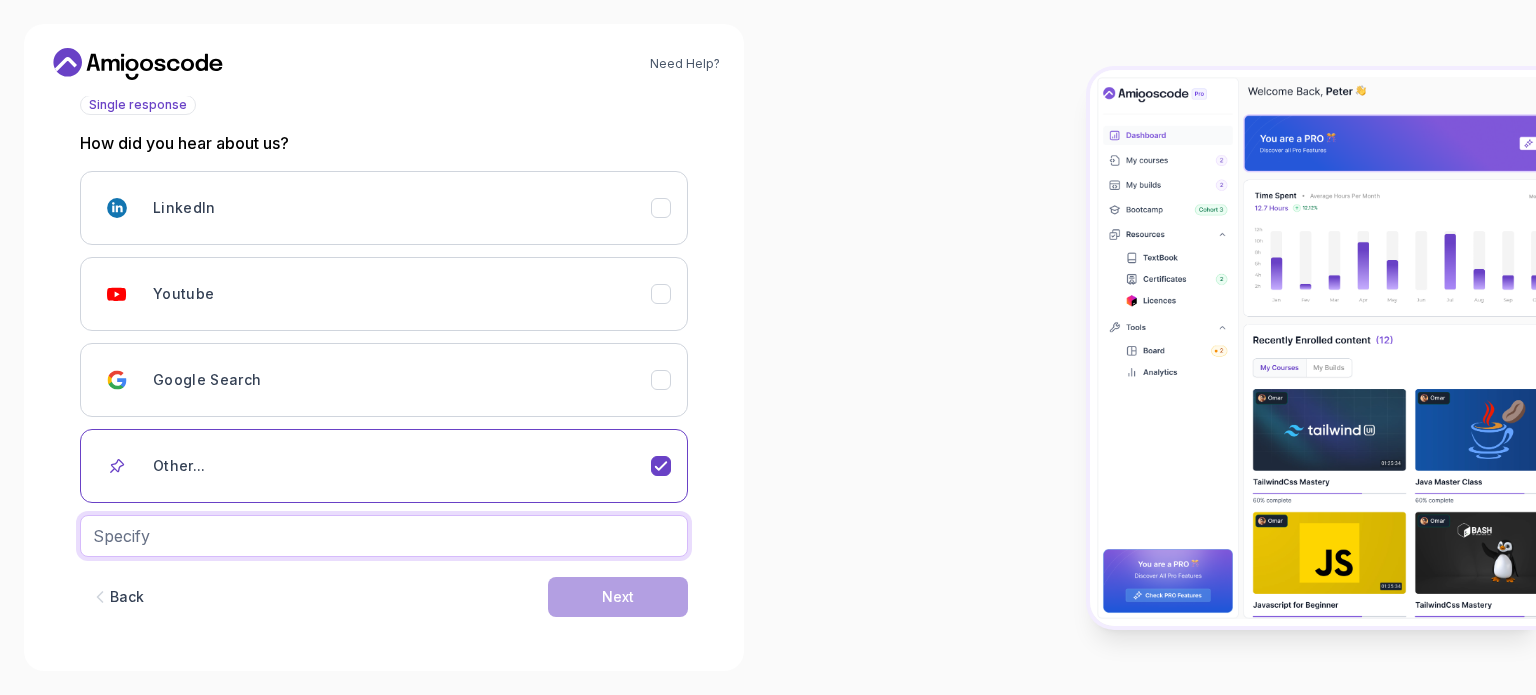 click at bounding box center (384, 536) 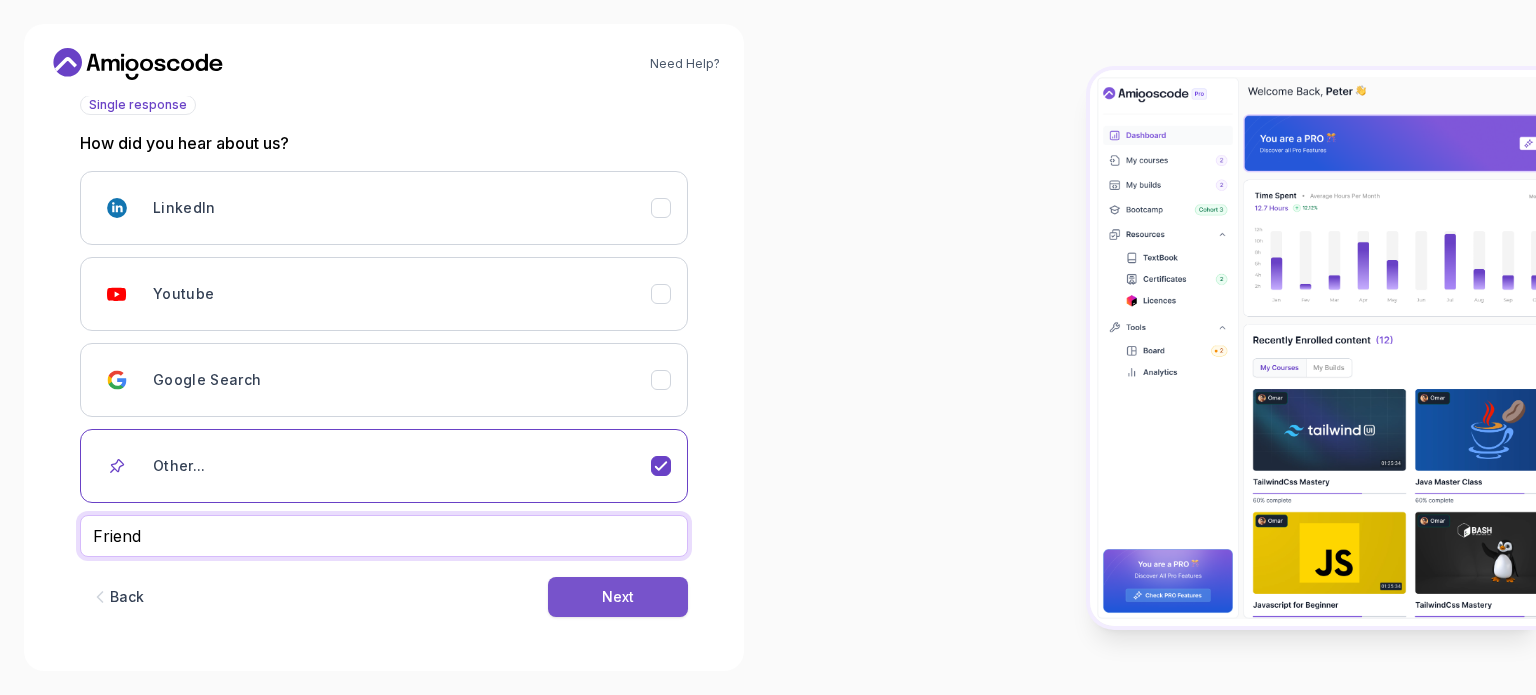 type on "Friend" 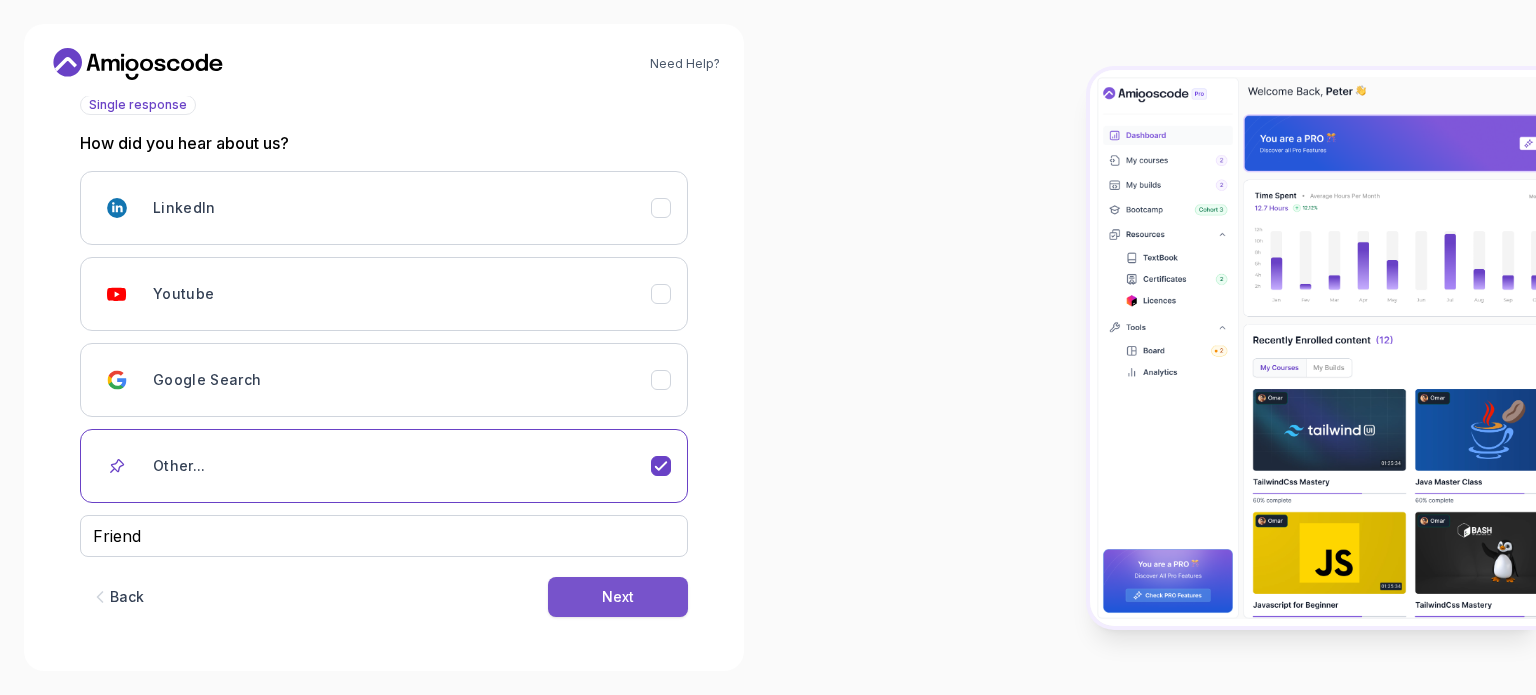 click on "Next" at bounding box center [618, 597] 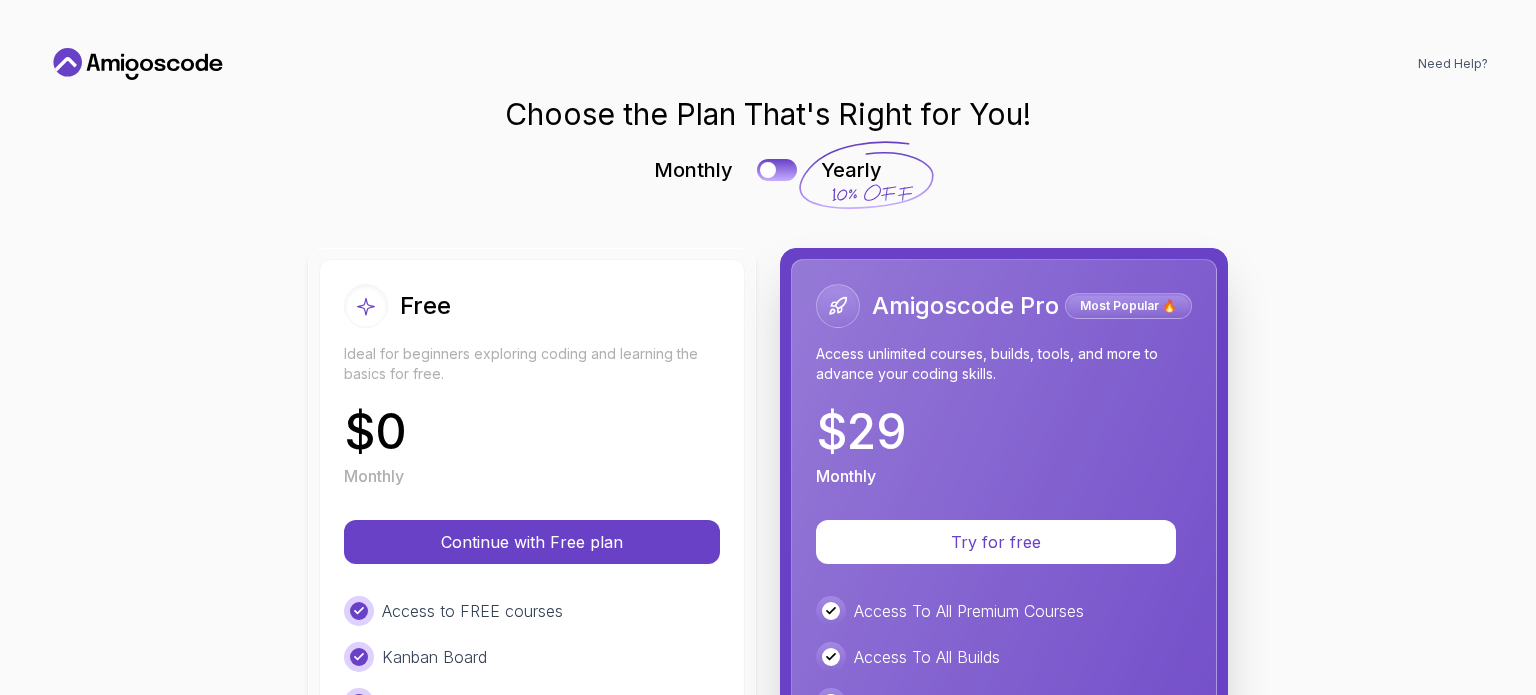 scroll, scrollTop: 0, scrollLeft: 0, axis: both 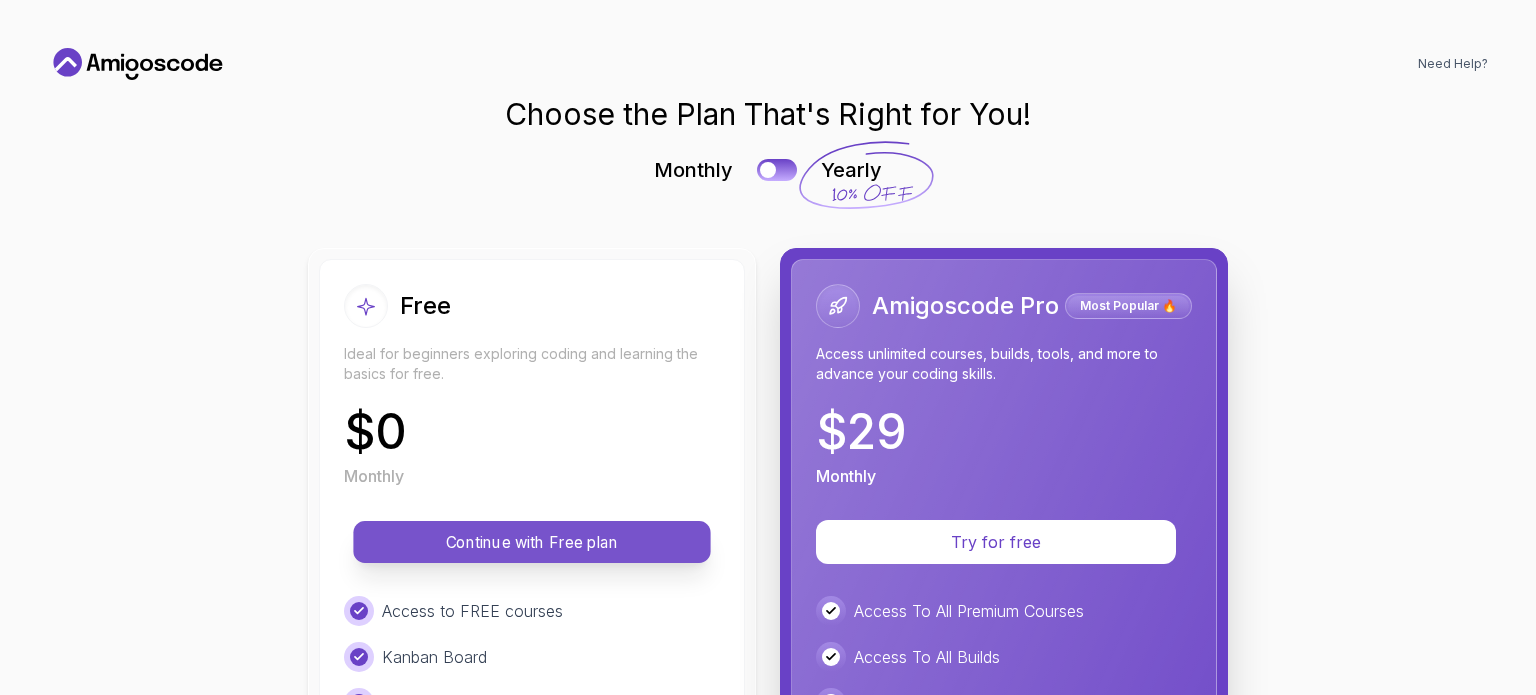 click on "Continue with Free plan" at bounding box center (532, 542) 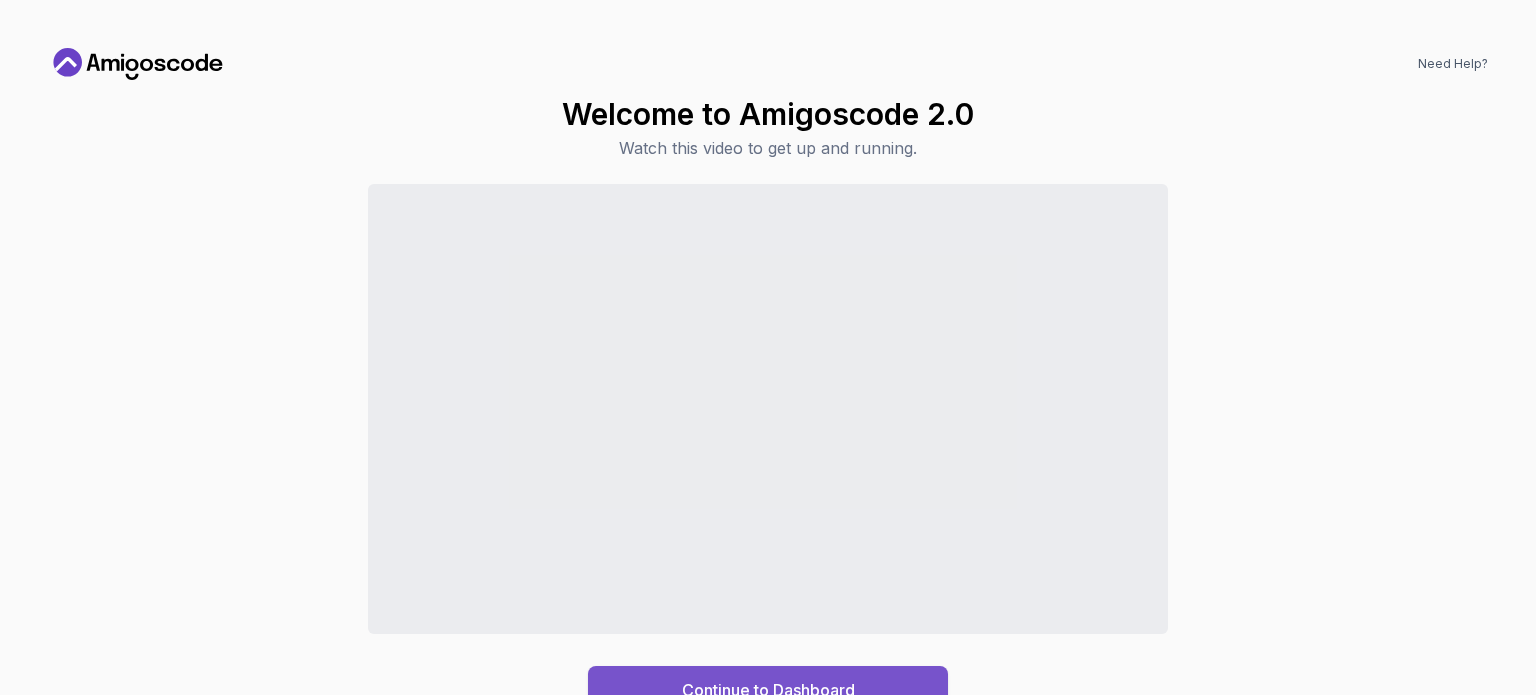 click on "Continue to Dashboard" at bounding box center [768, 690] 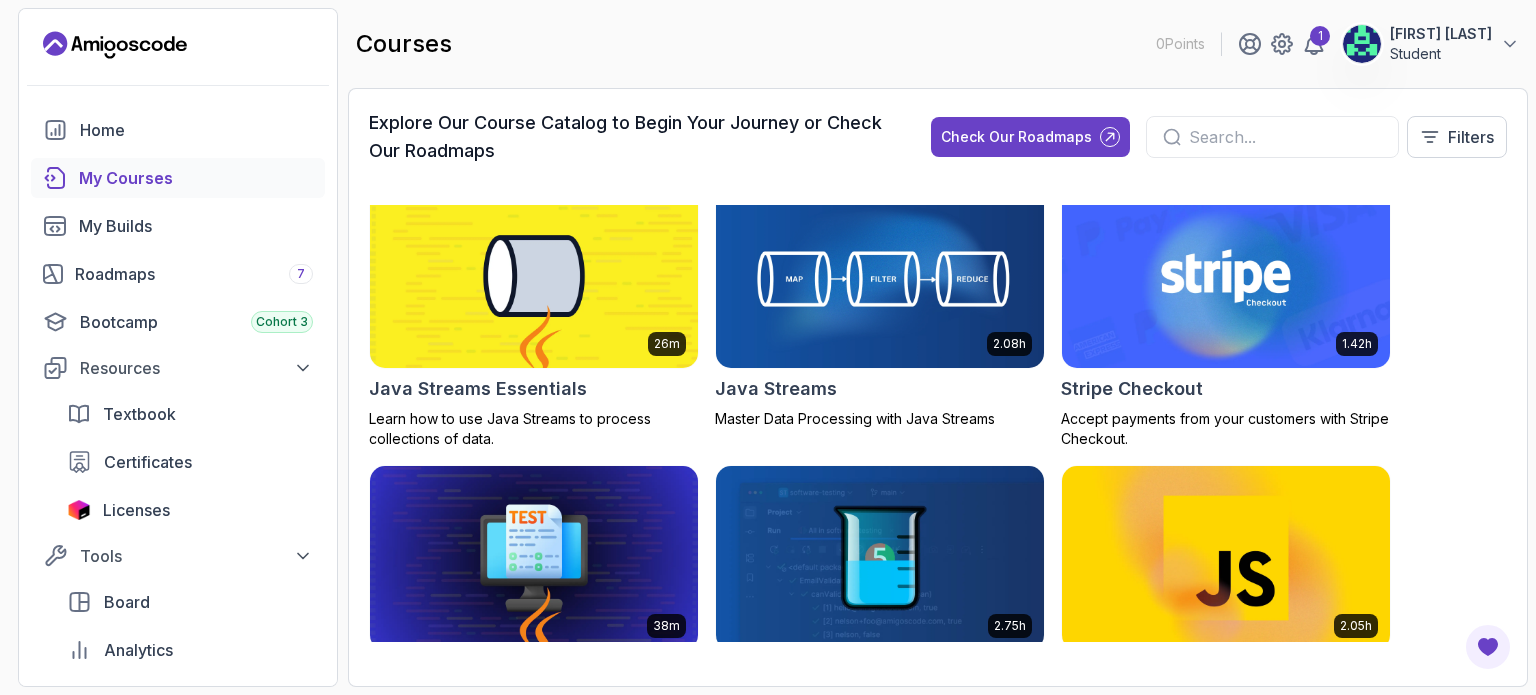 scroll, scrollTop: 2400, scrollLeft: 0, axis: vertical 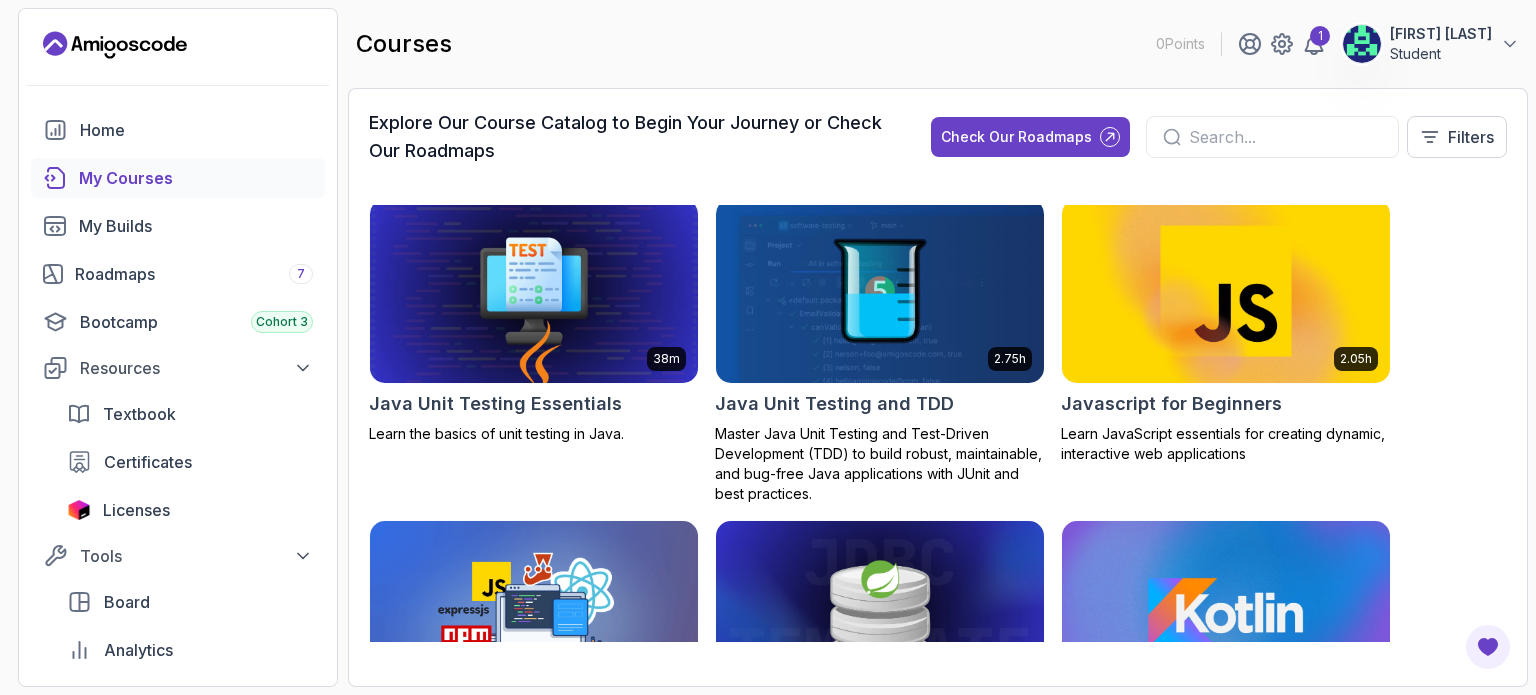 click at bounding box center [1226, 290] 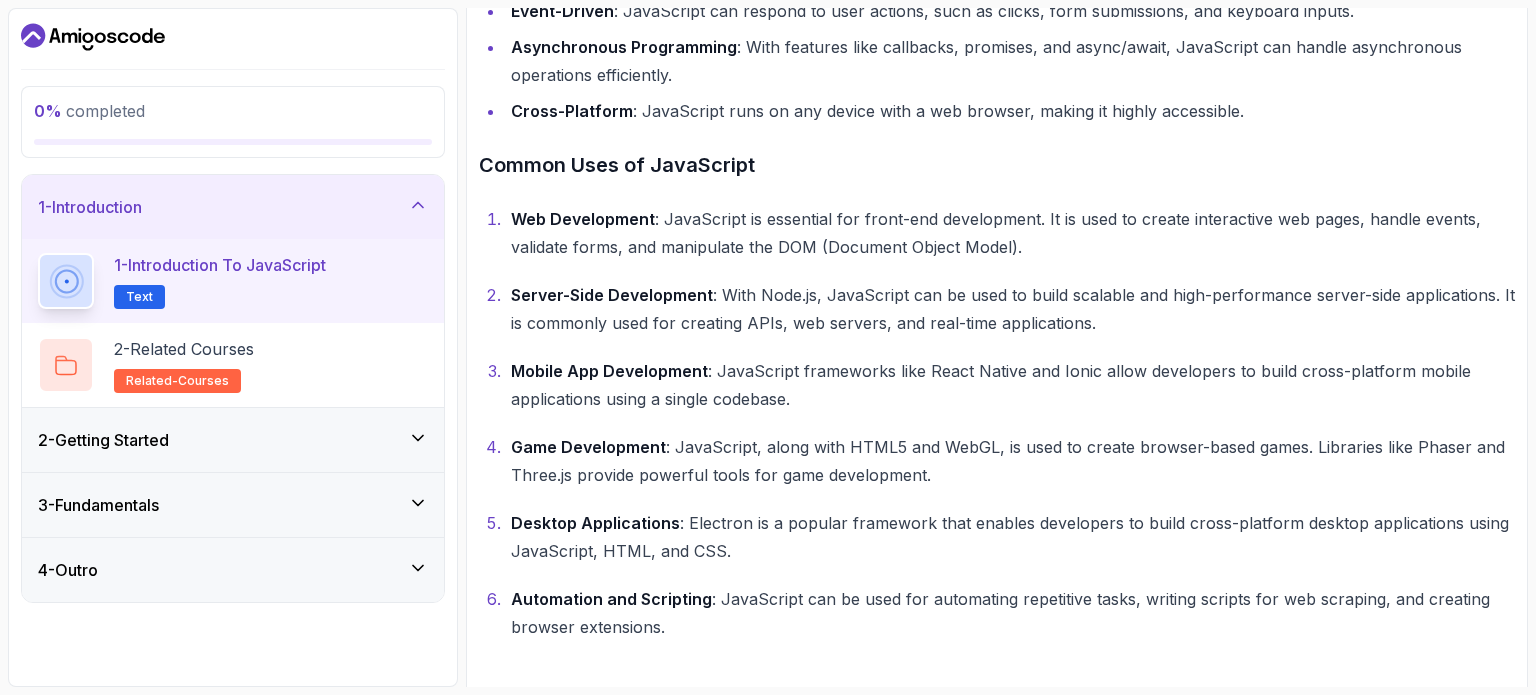 scroll, scrollTop: 820, scrollLeft: 0, axis: vertical 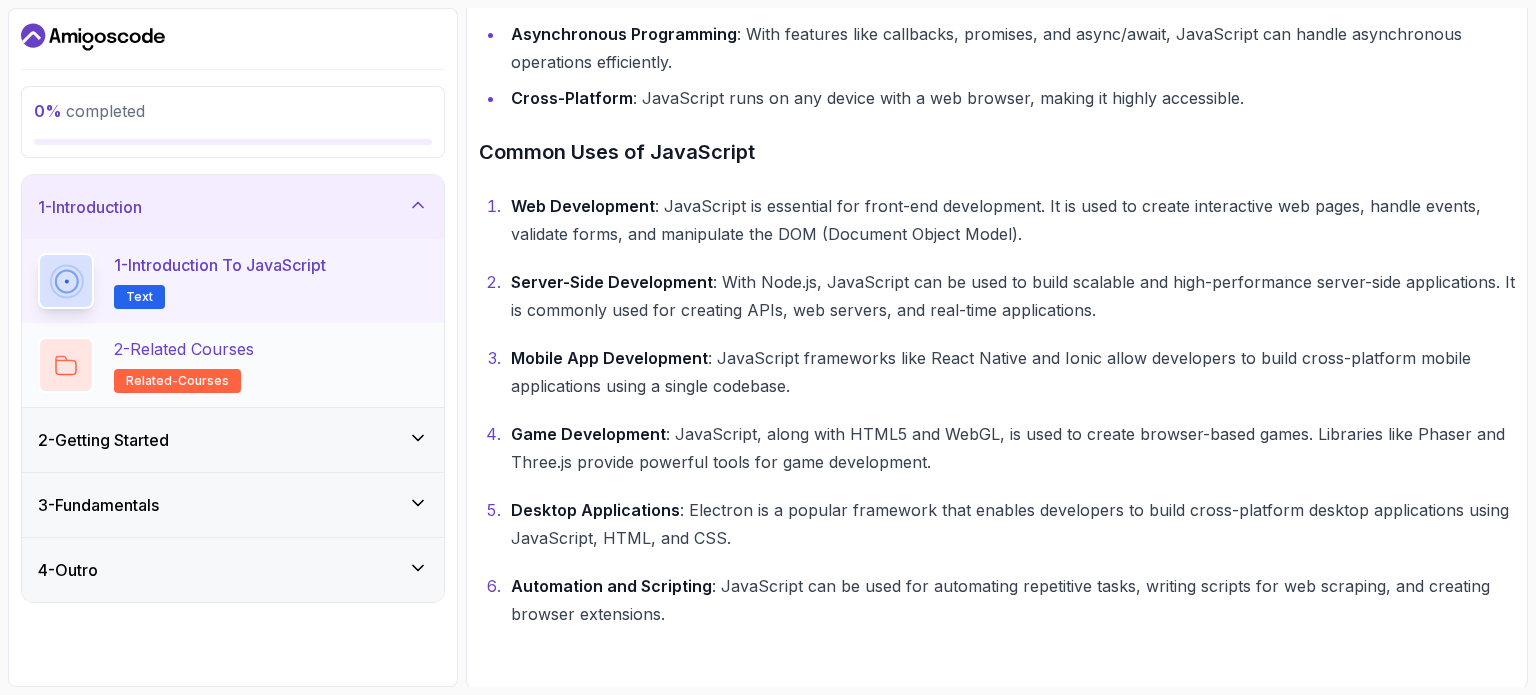 click on "2  -  Related Courses" at bounding box center [184, 349] 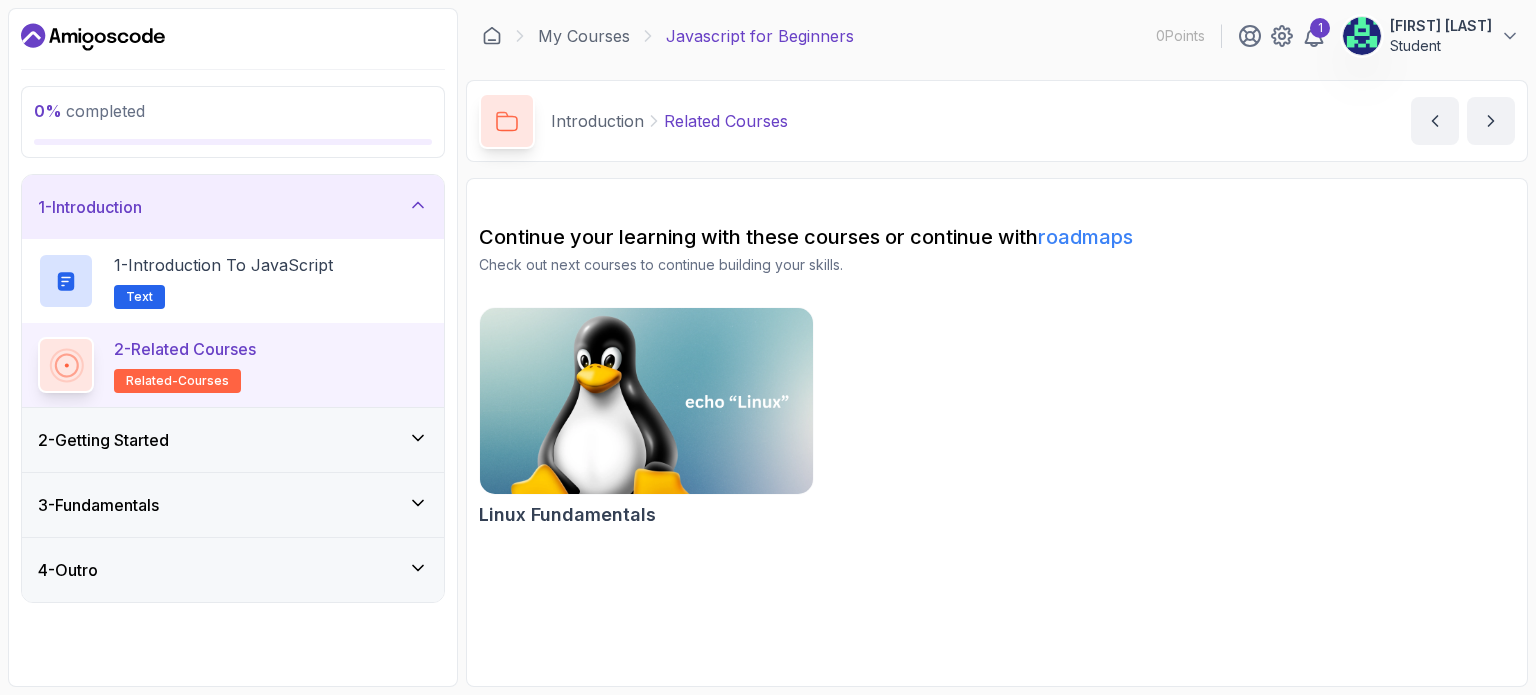 scroll, scrollTop: 0, scrollLeft: 0, axis: both 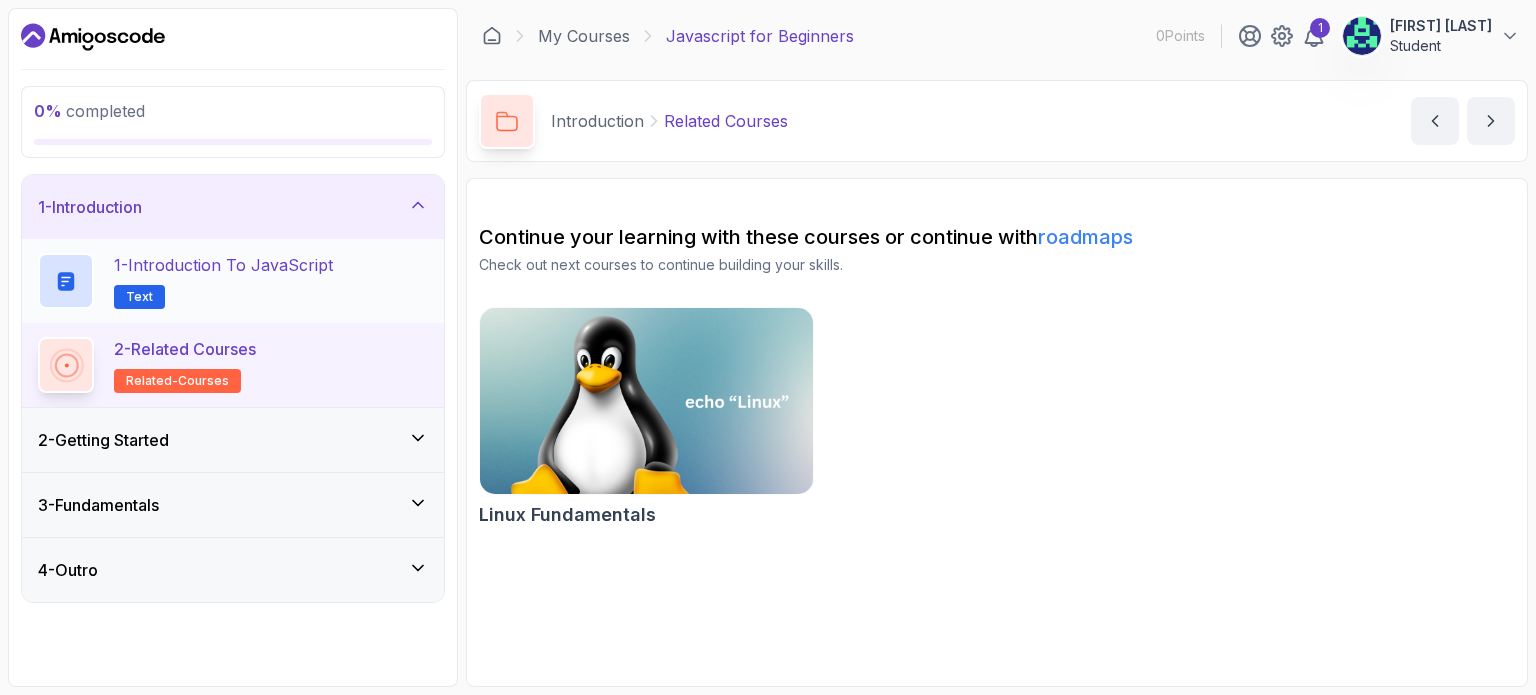 click on "1  -  Introduction to JavaScript" at bounding box center [223, 265] 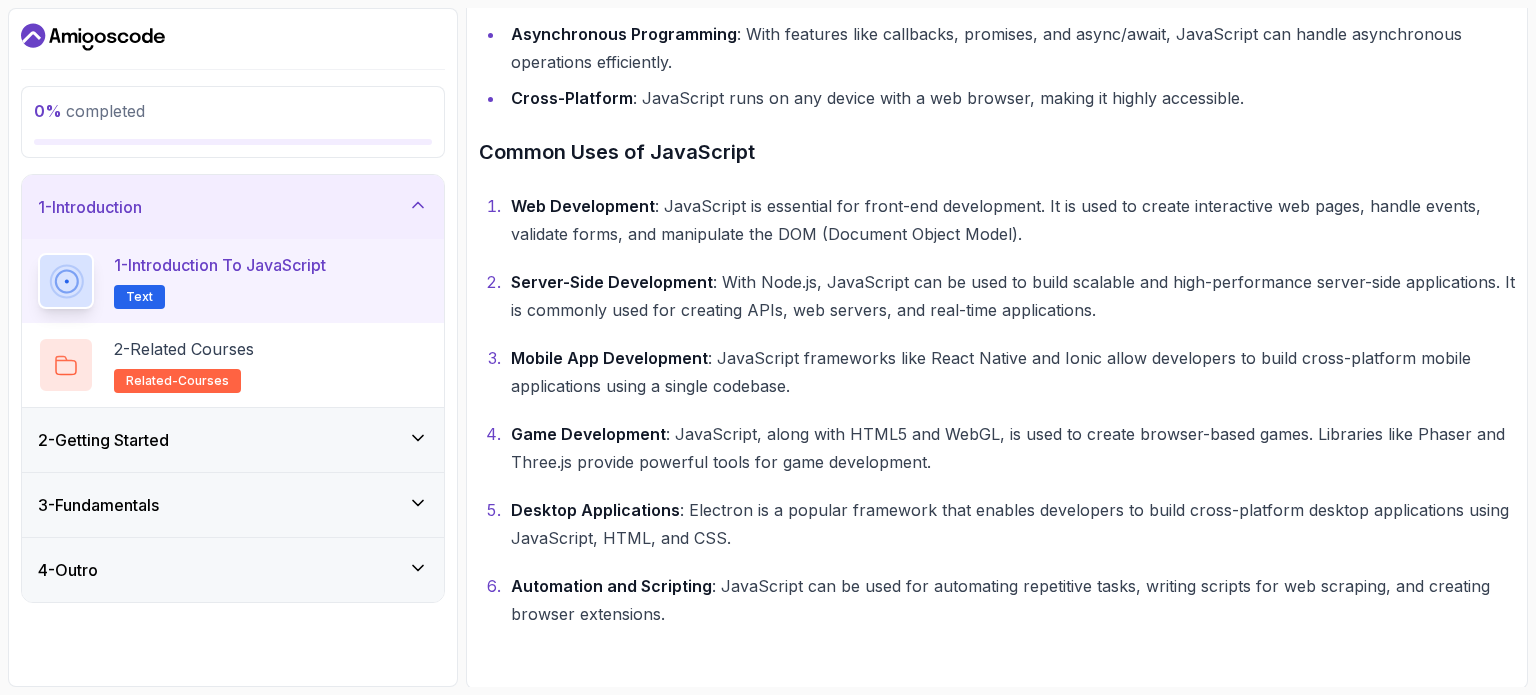 scroll, scrollTop: 0, scrollLeft: 0, axis: both 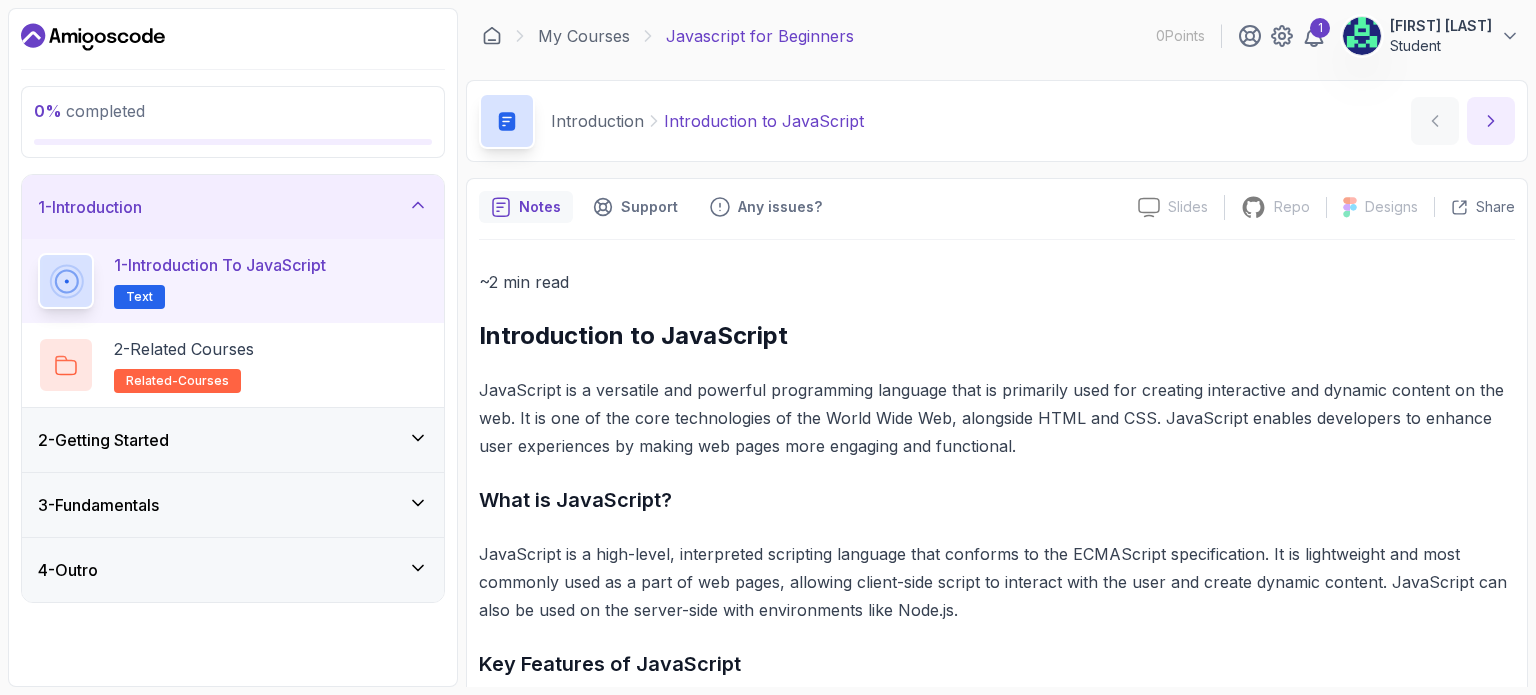 click at bounding box center (1491, 121) 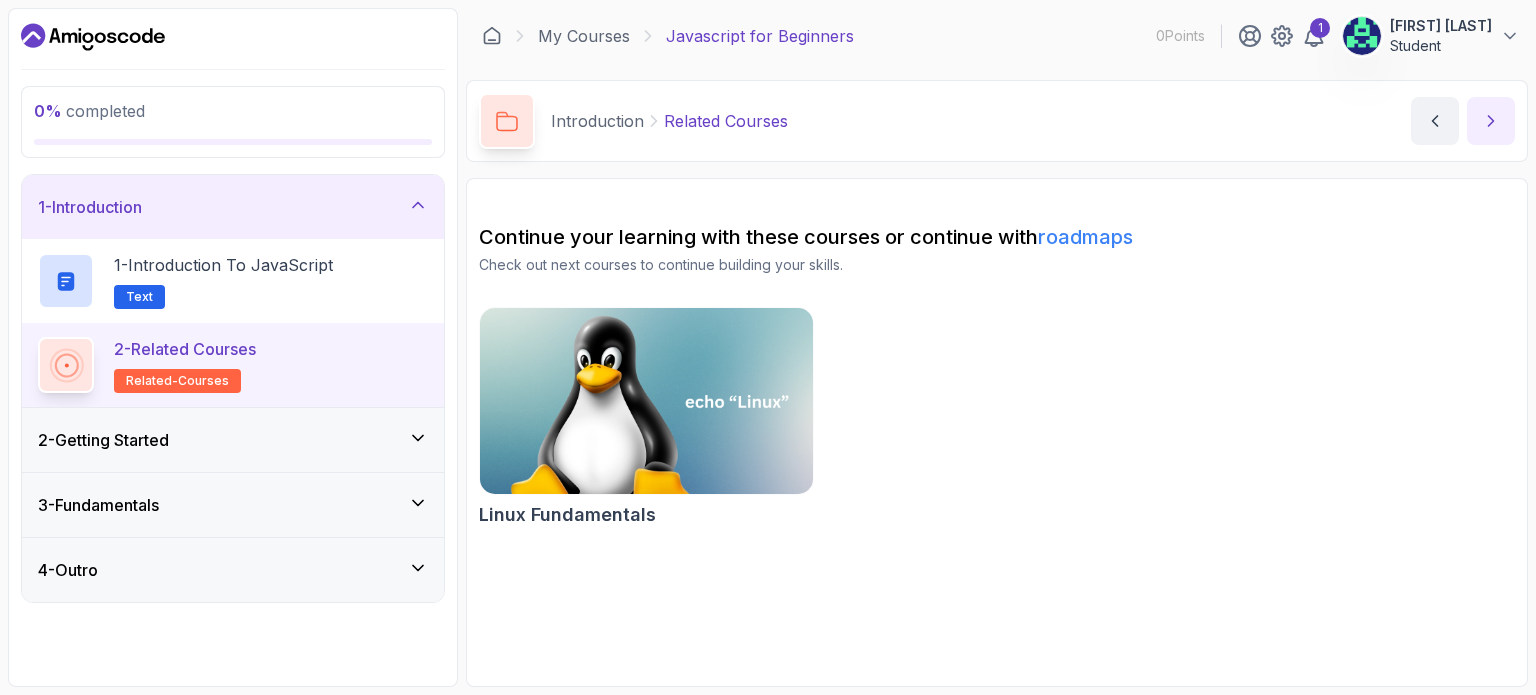 click at bounding box center (1491, 121) 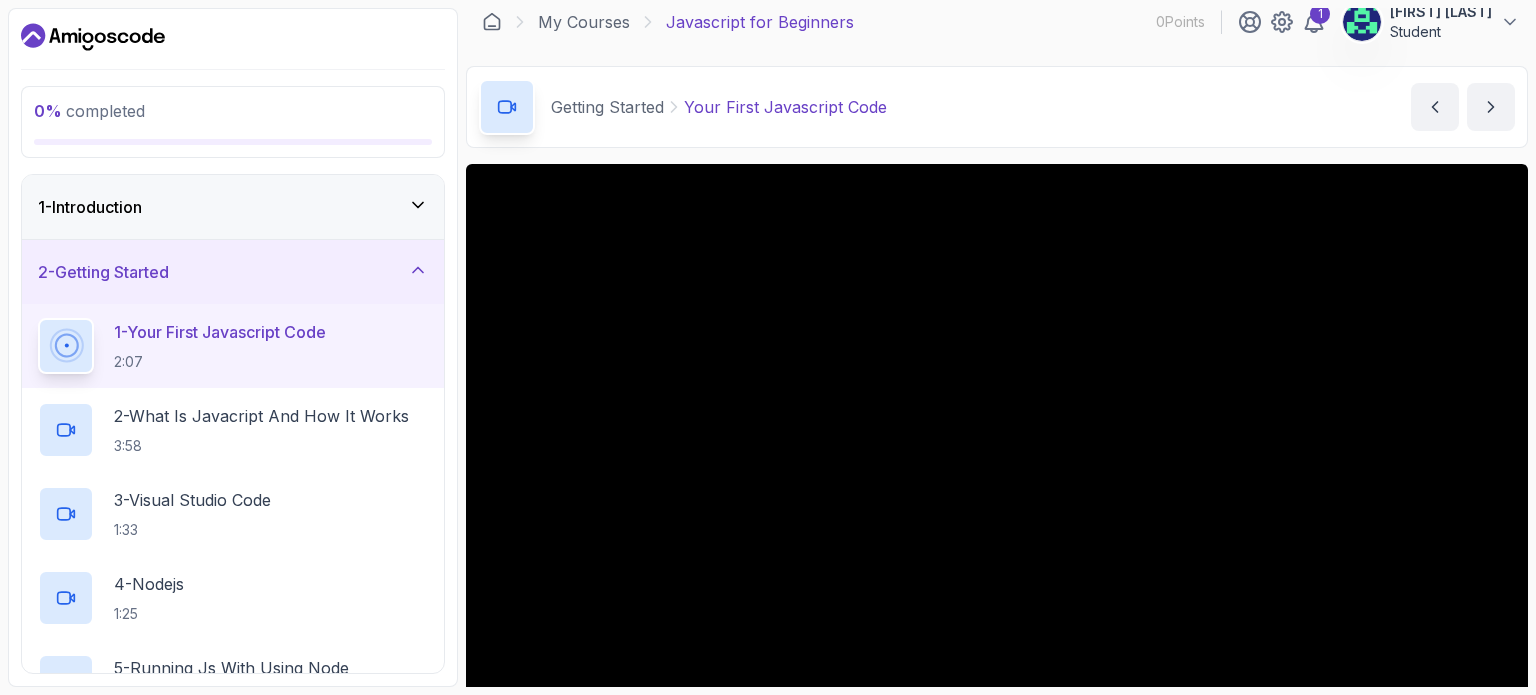 scroll, scrollTop: 147, scrollLeft: 0, axis: vertical 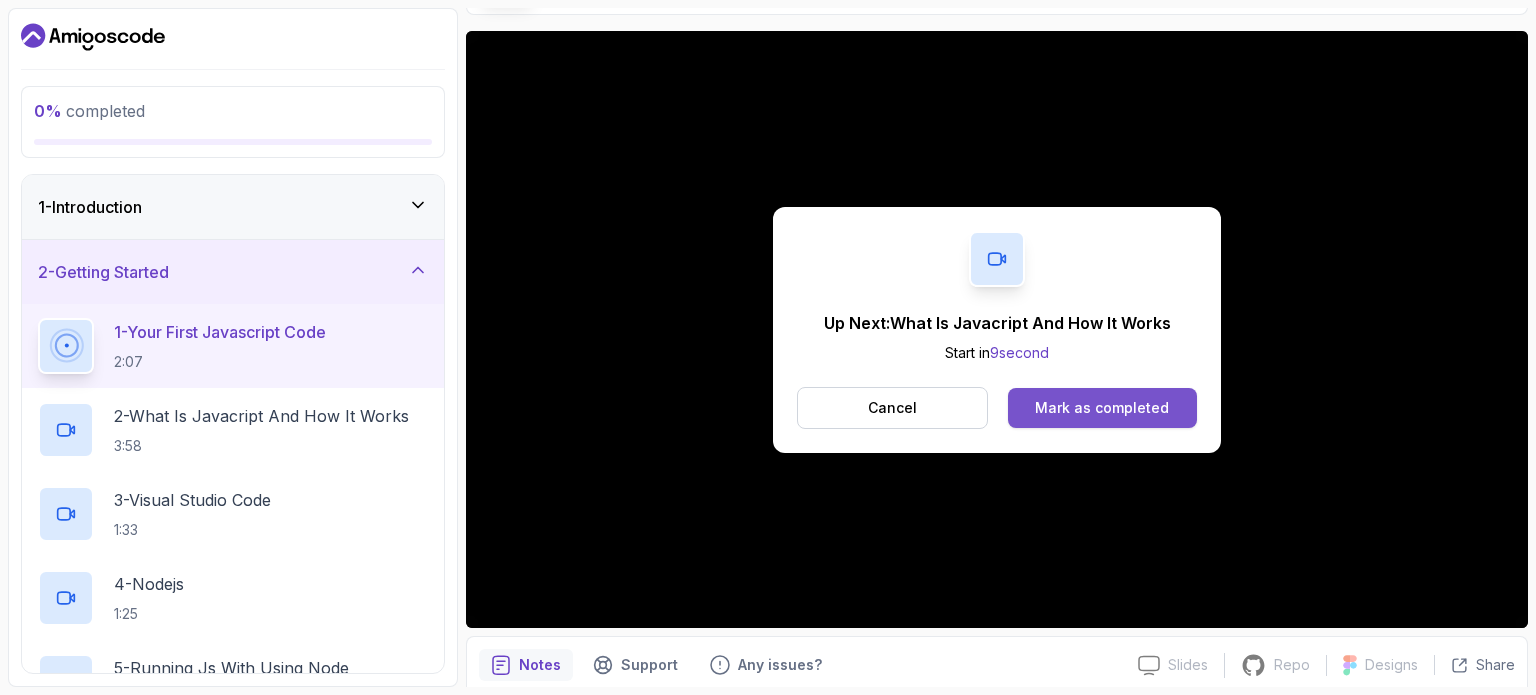 click on "Mark as completed" at bounding box center (1102, 408) 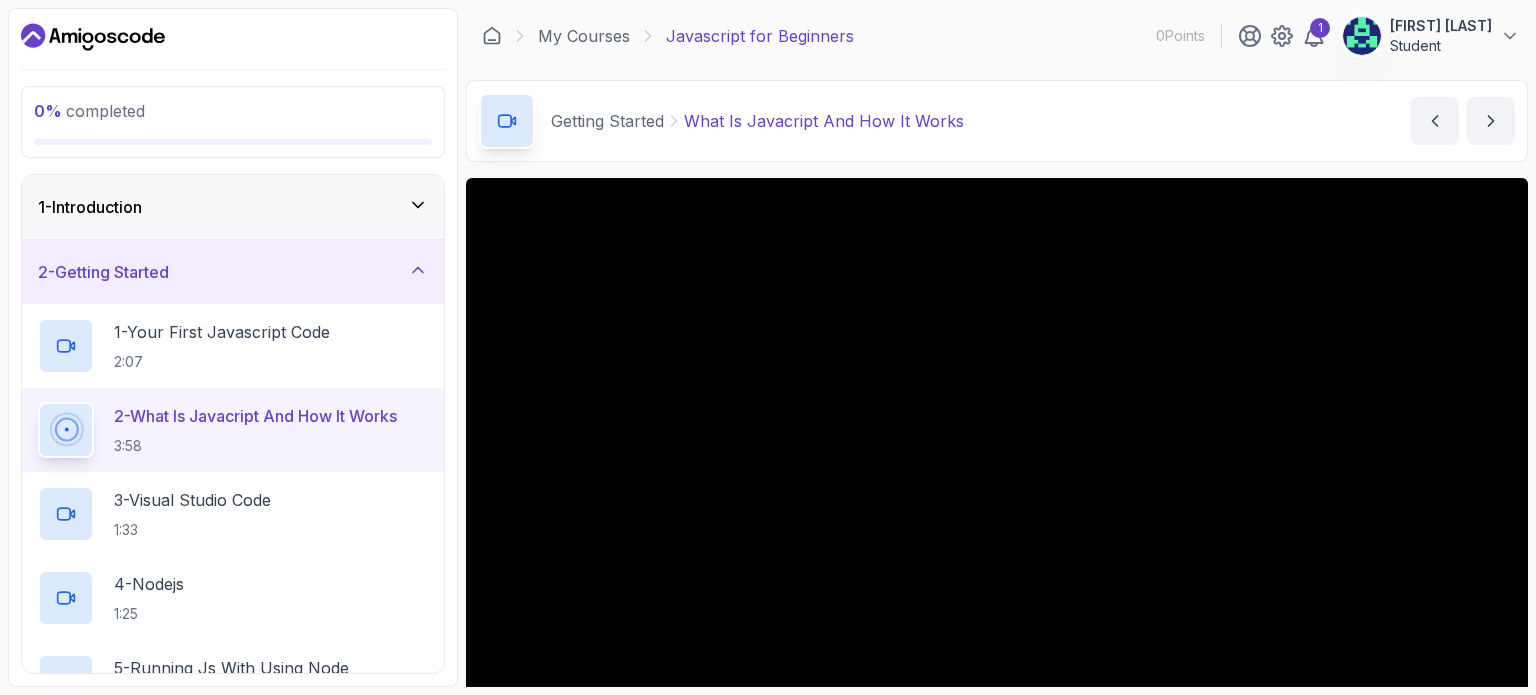 scroll, scrollTop: 133, scrollLeft: 0, axis: vertical 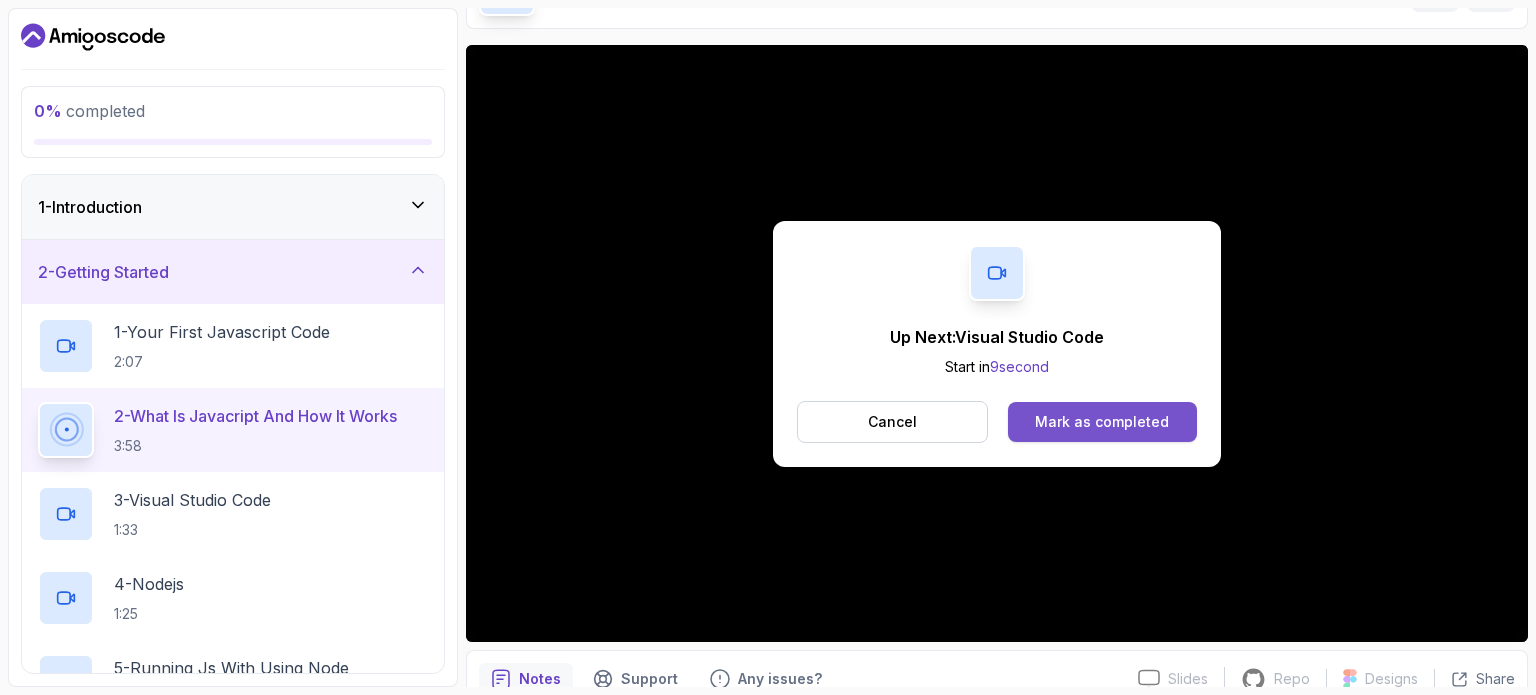 click on "Mark as completed" at bounding box center [1102, 422] 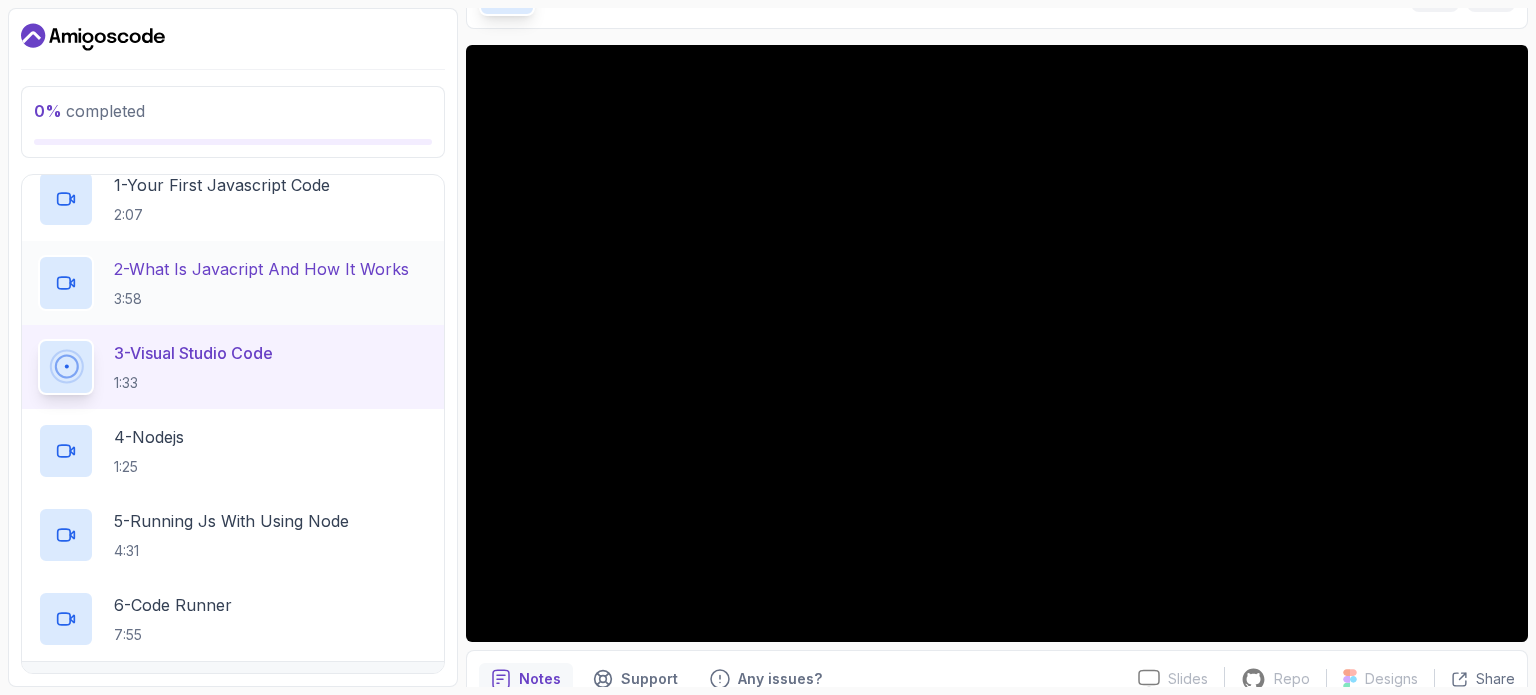 scroll, scrollTop: 129, scrollLeft: 0, axis: vertical 